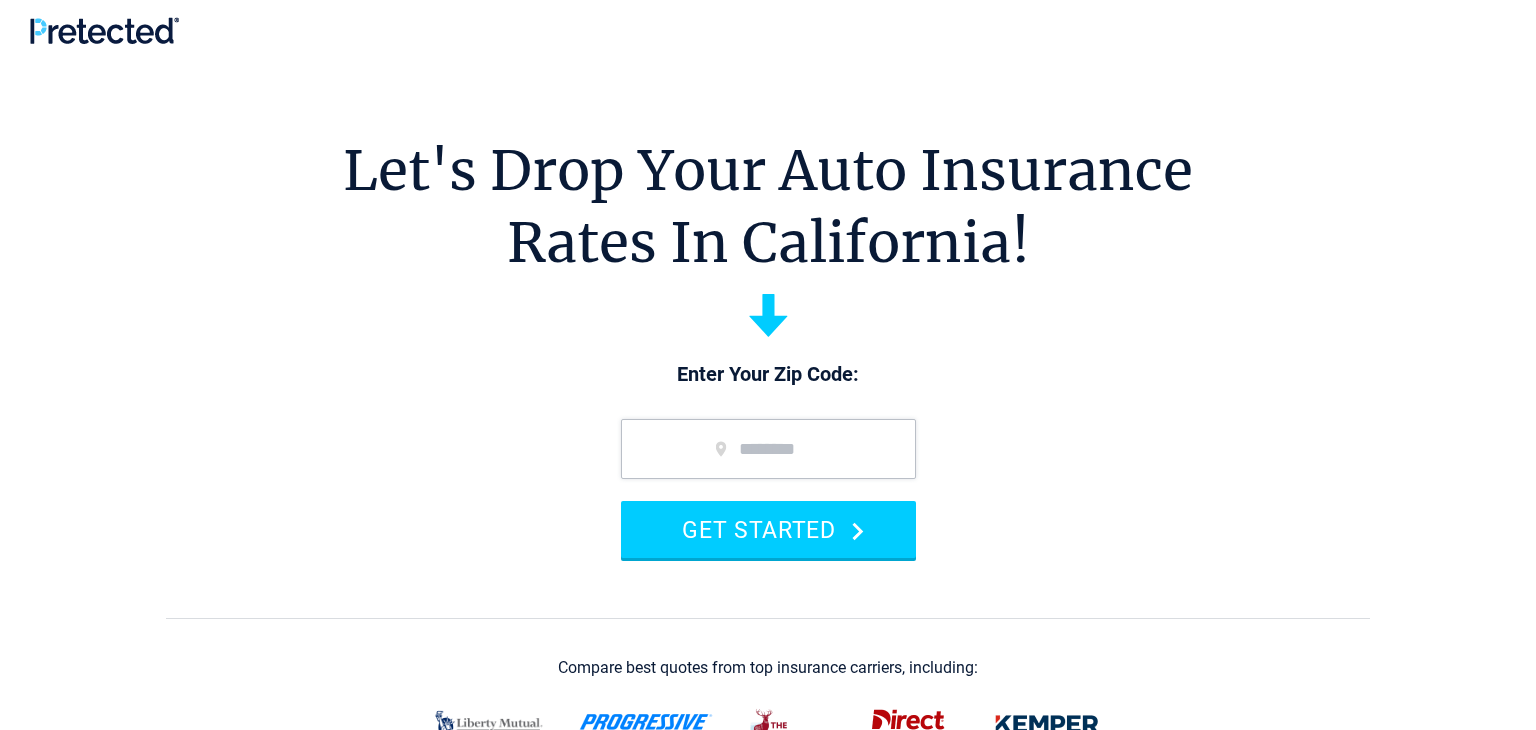 scroll, scrollTop: 0, scrollLeft: 0, axis: both 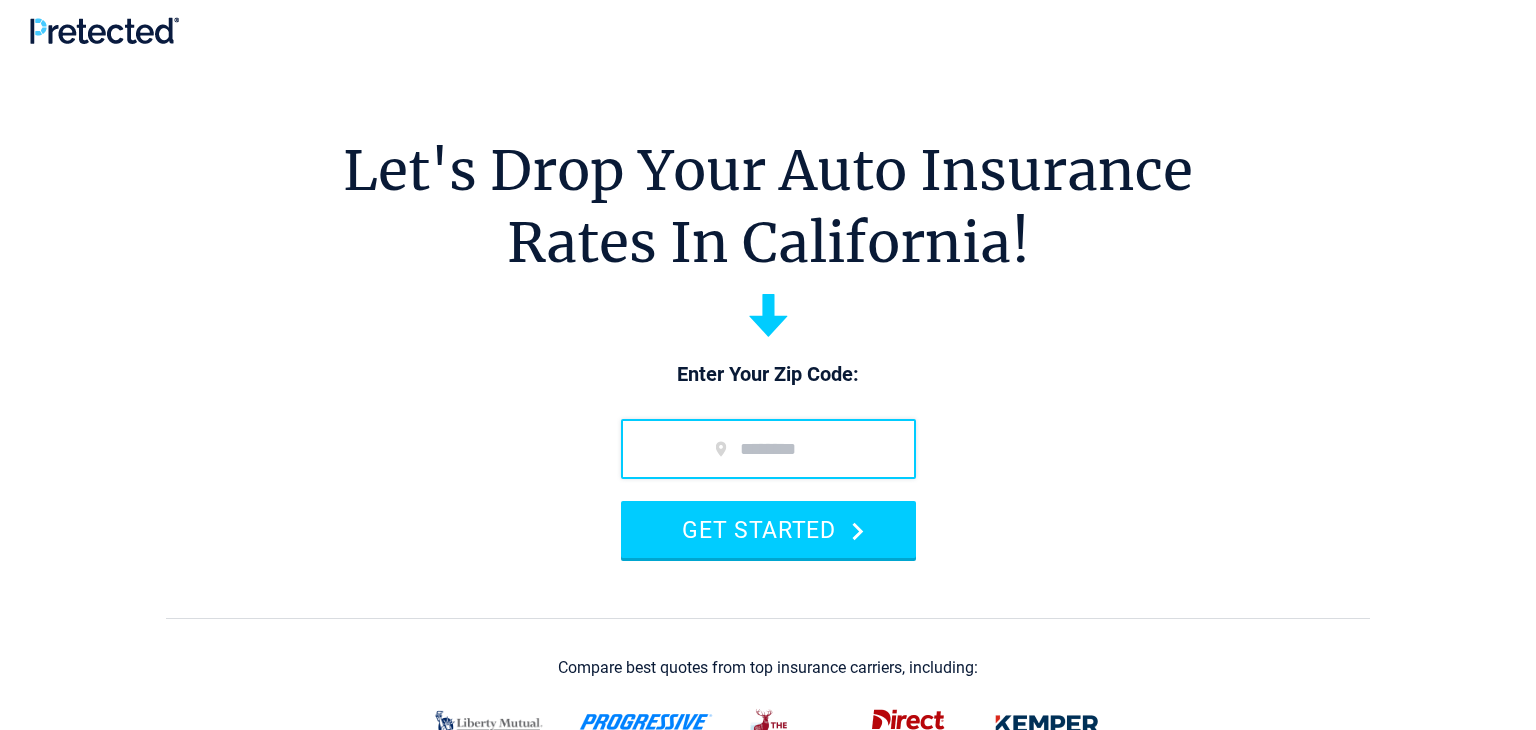 click at bounding box center (768, 449) 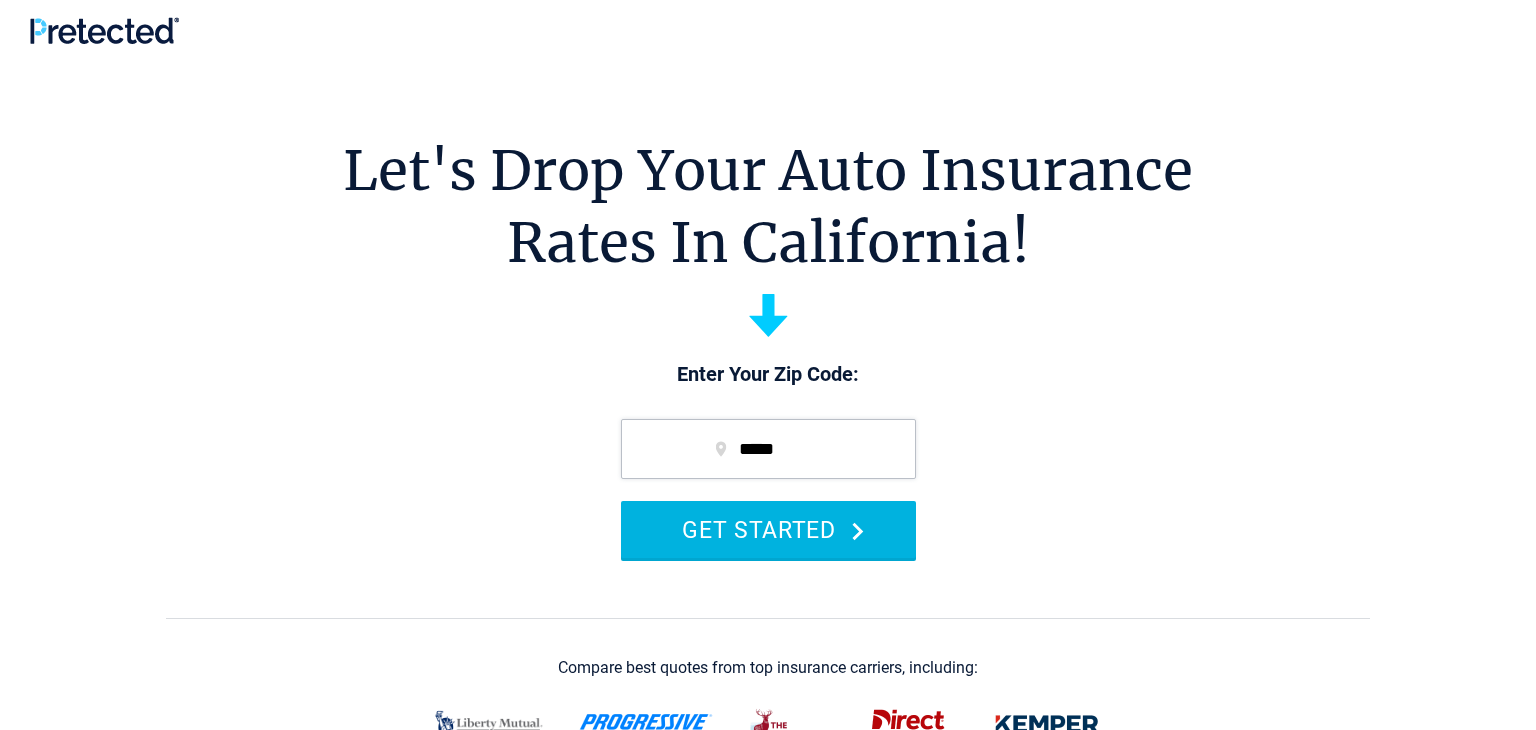 type on "*****" 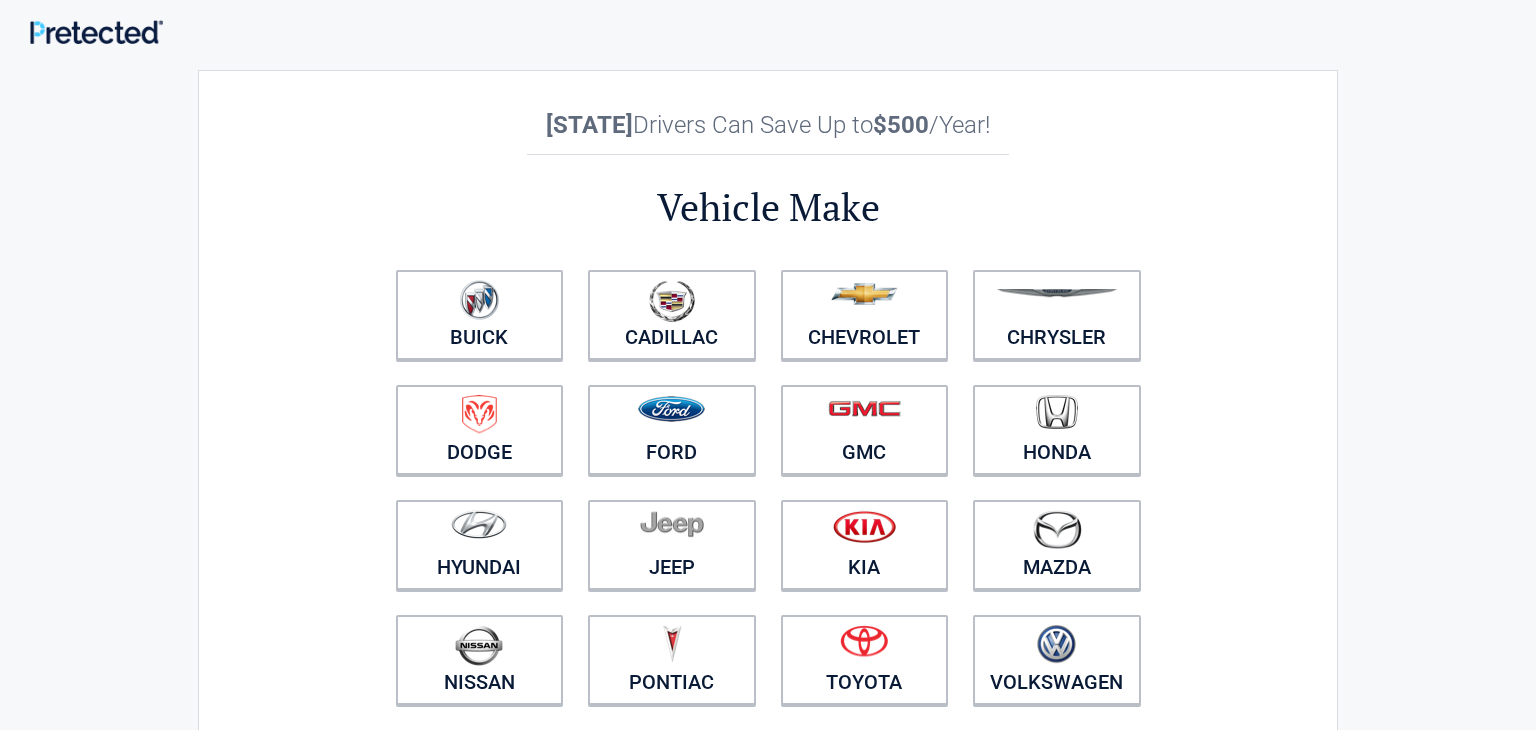 scroll, scrollTop: 0, scrollLeft: 0, axis: both 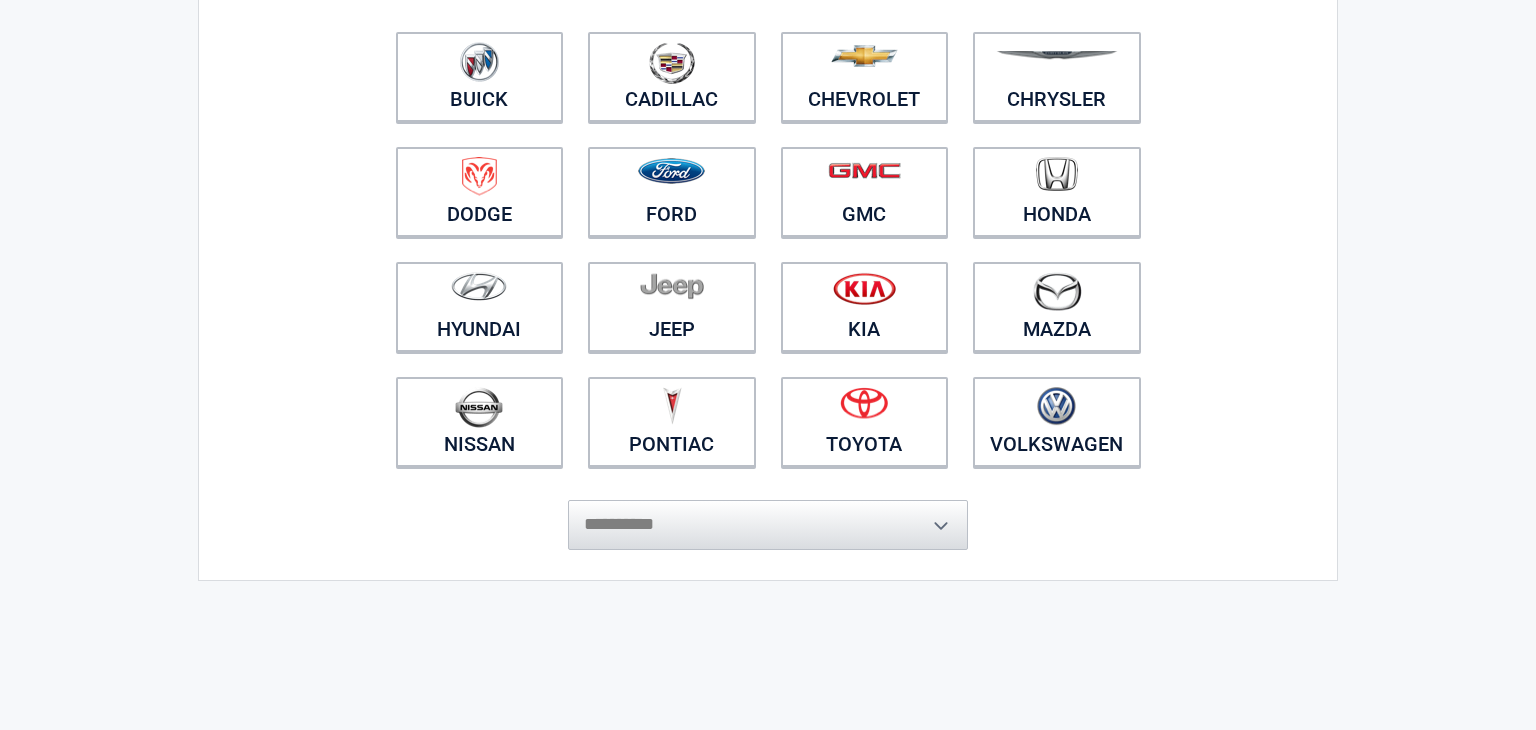 click on "**********" at bounding box center (768, 515) 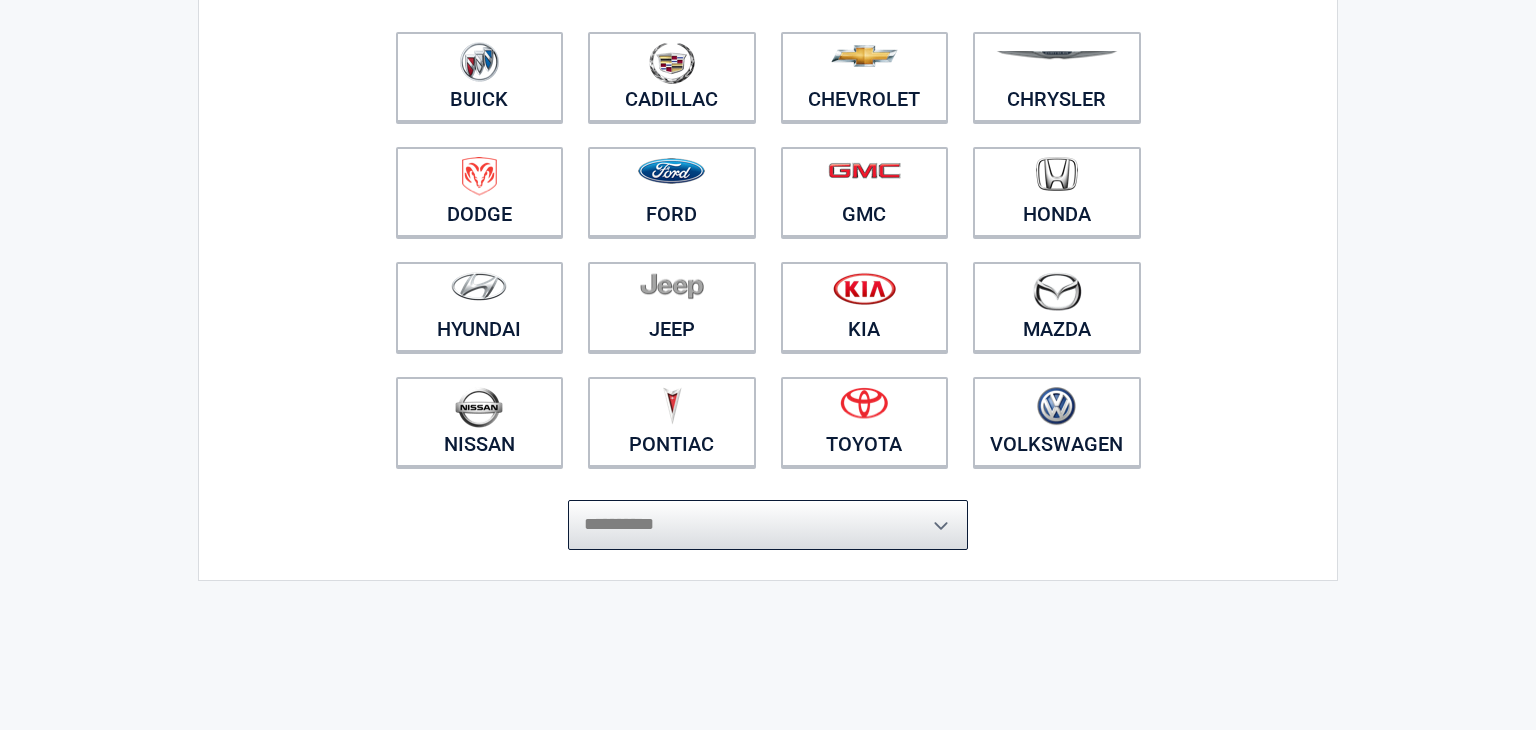 click on "**********" at bounding box center (768, 525) 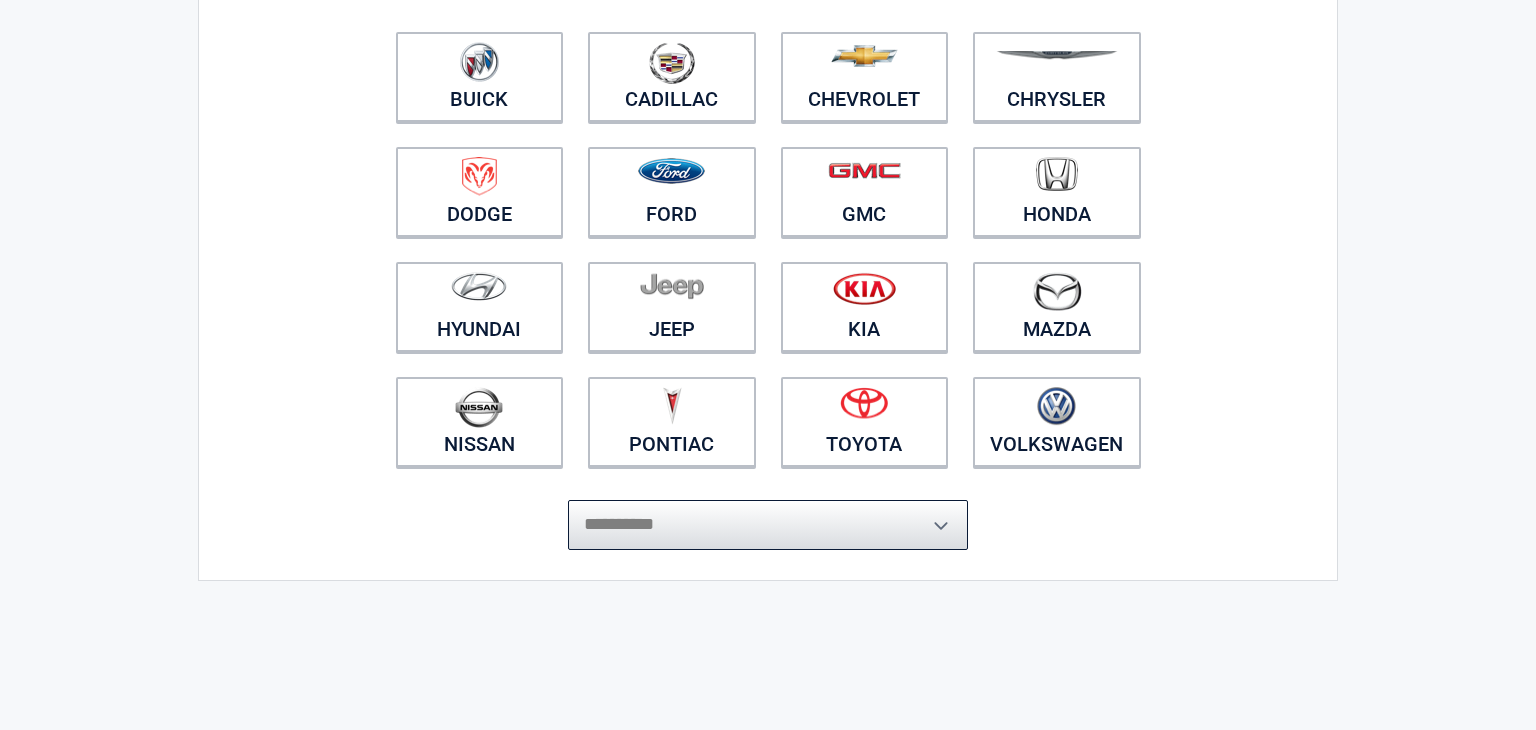 select on "*****" 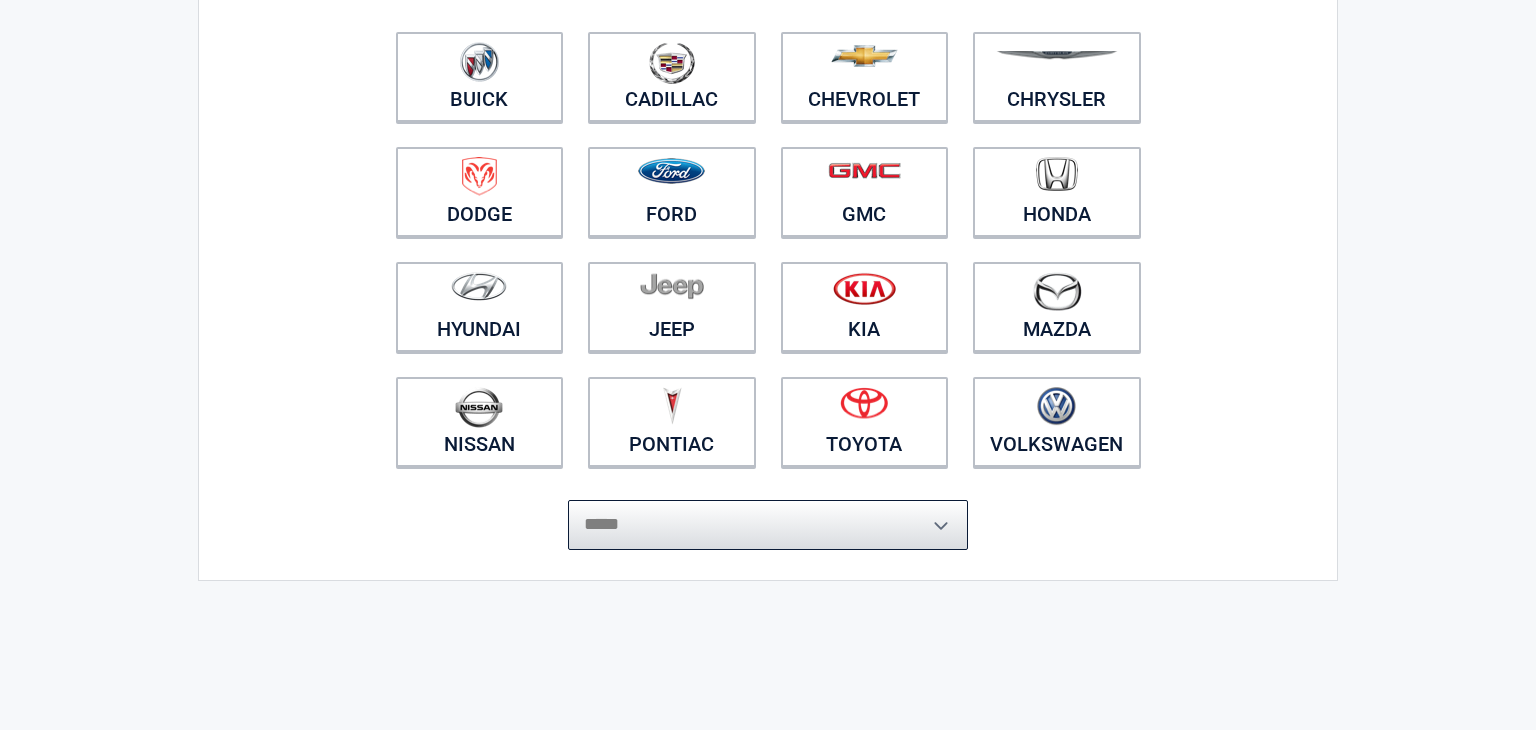 click on "**********" at bounding box center (768, 525) 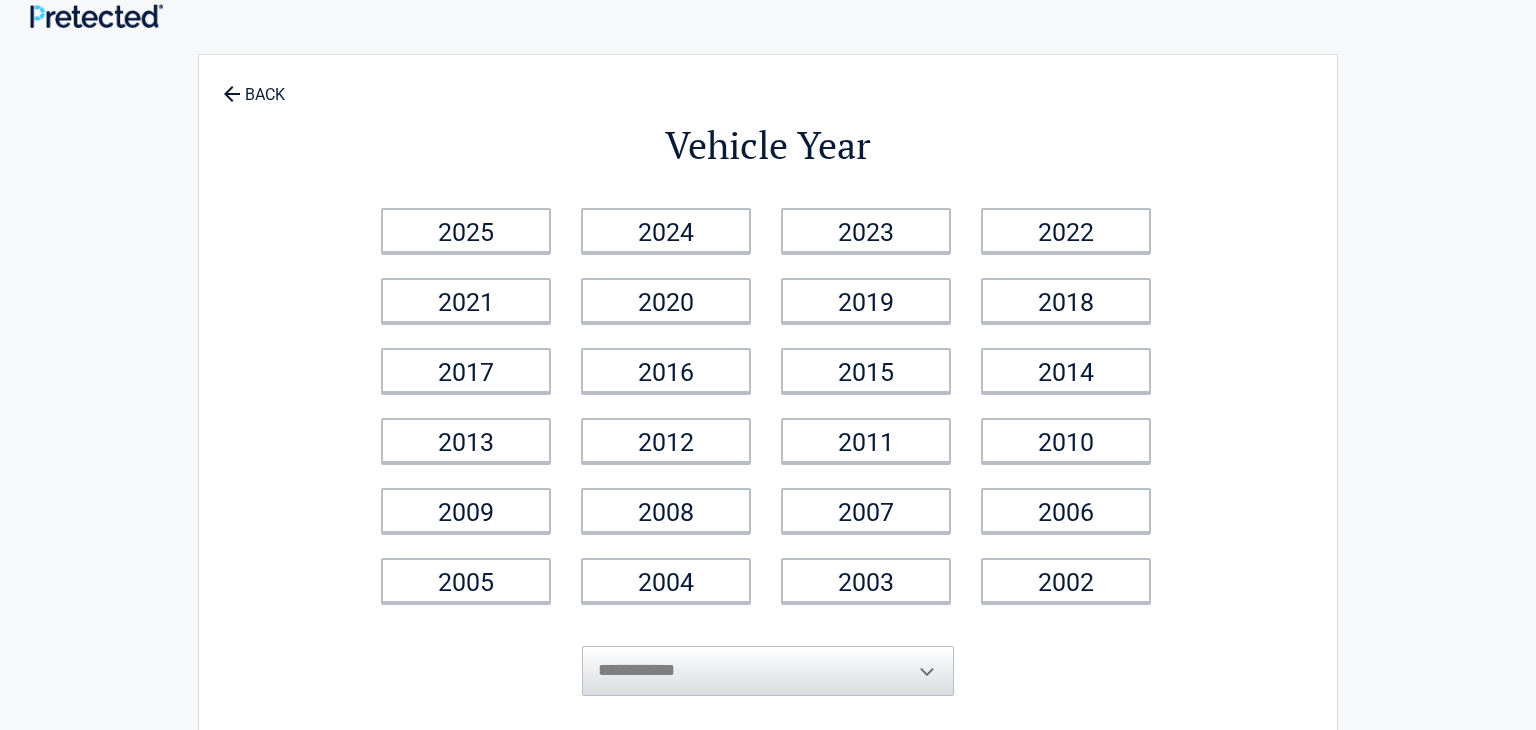 scroll, scrollTop: 0, scrollLeft: 0, axis: both 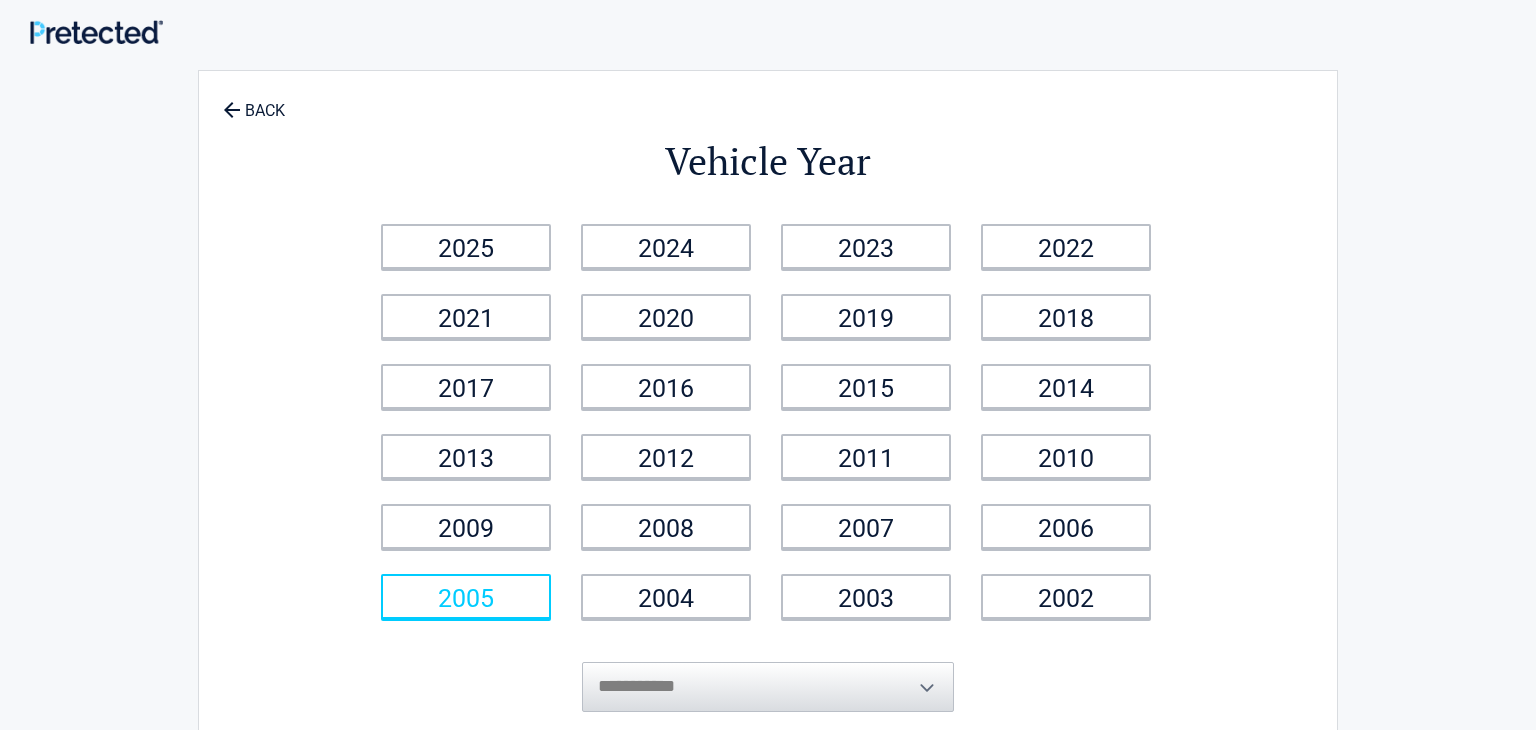 click on "2005" at bounding box center (466, 596) 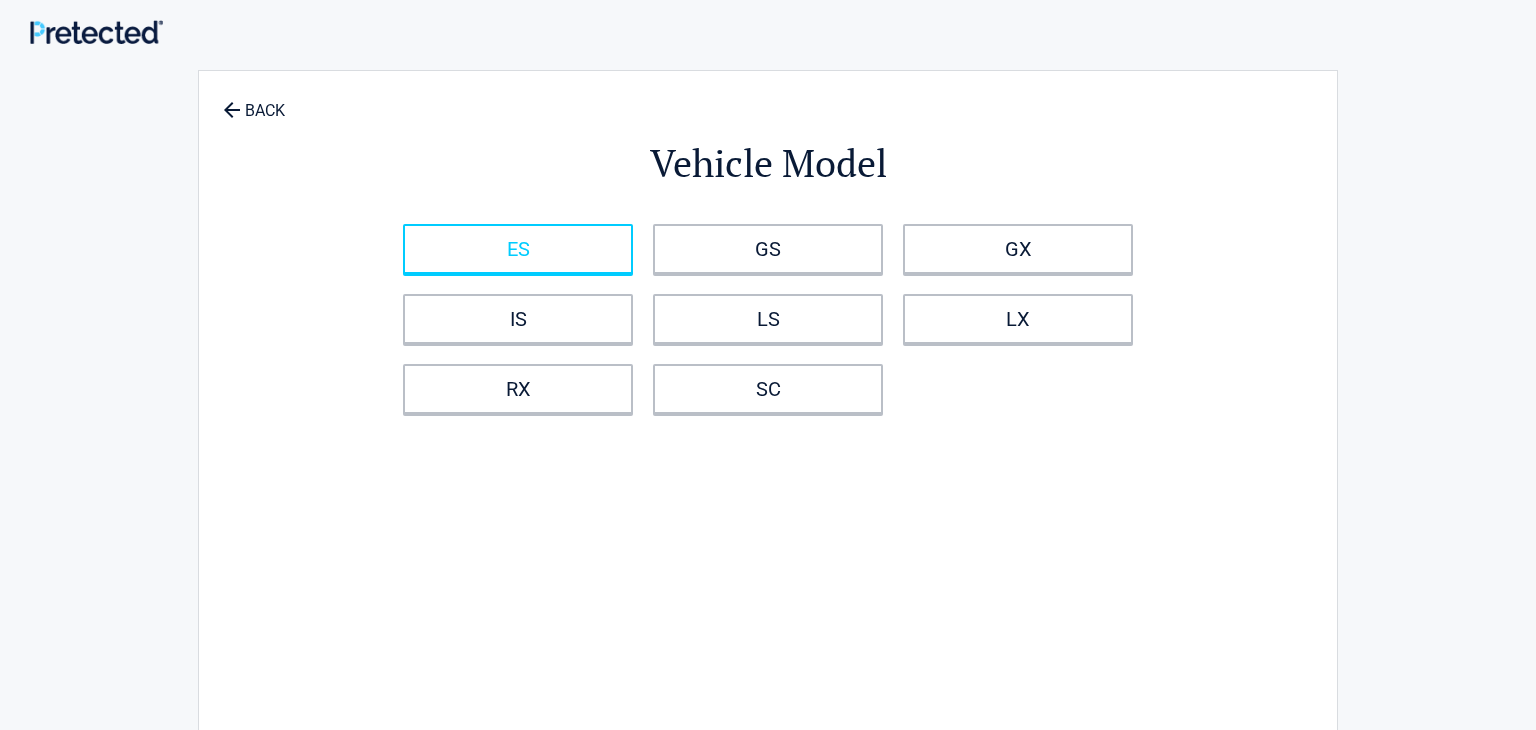 click on "ES" at bounding box center (518, 249) 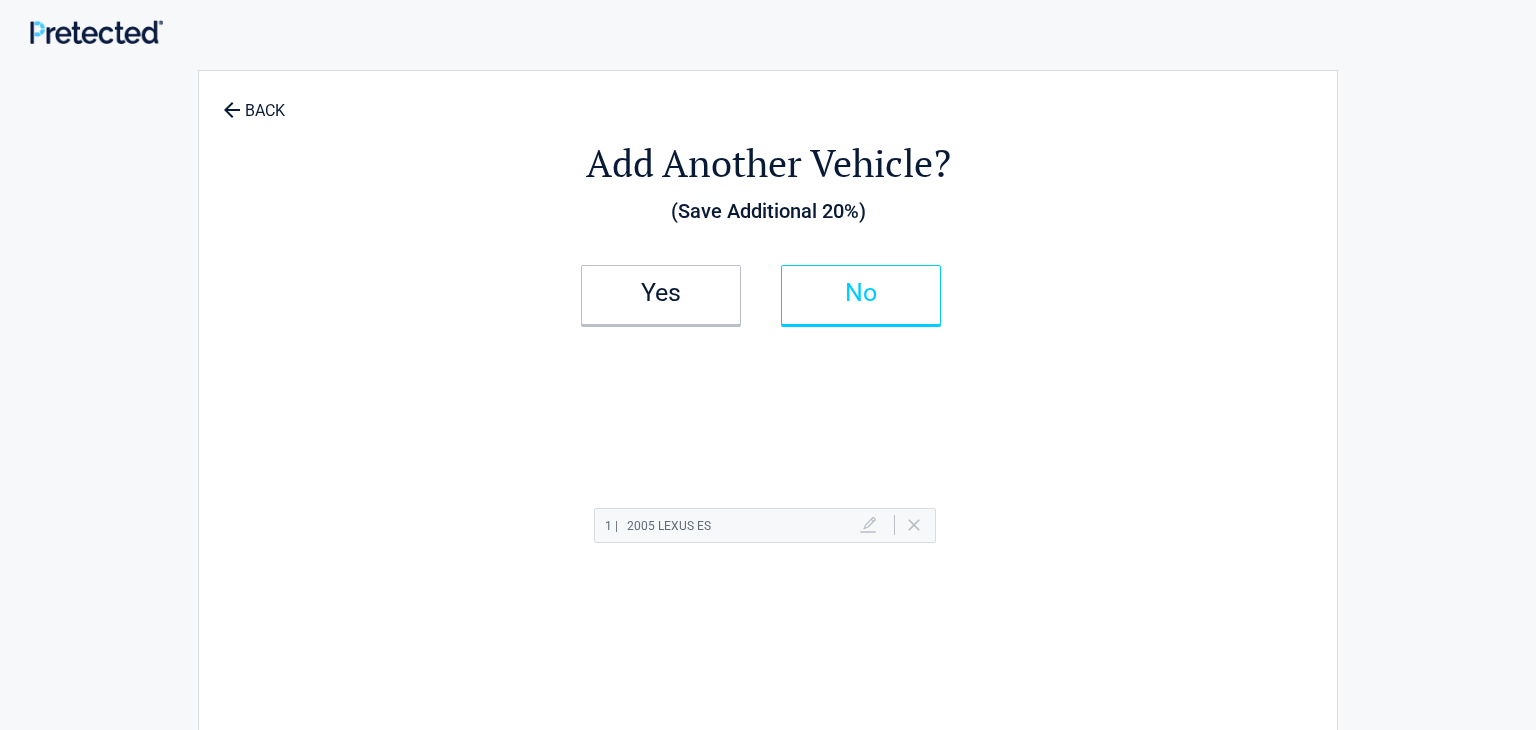click on "No" at bounding box center [861, 295] 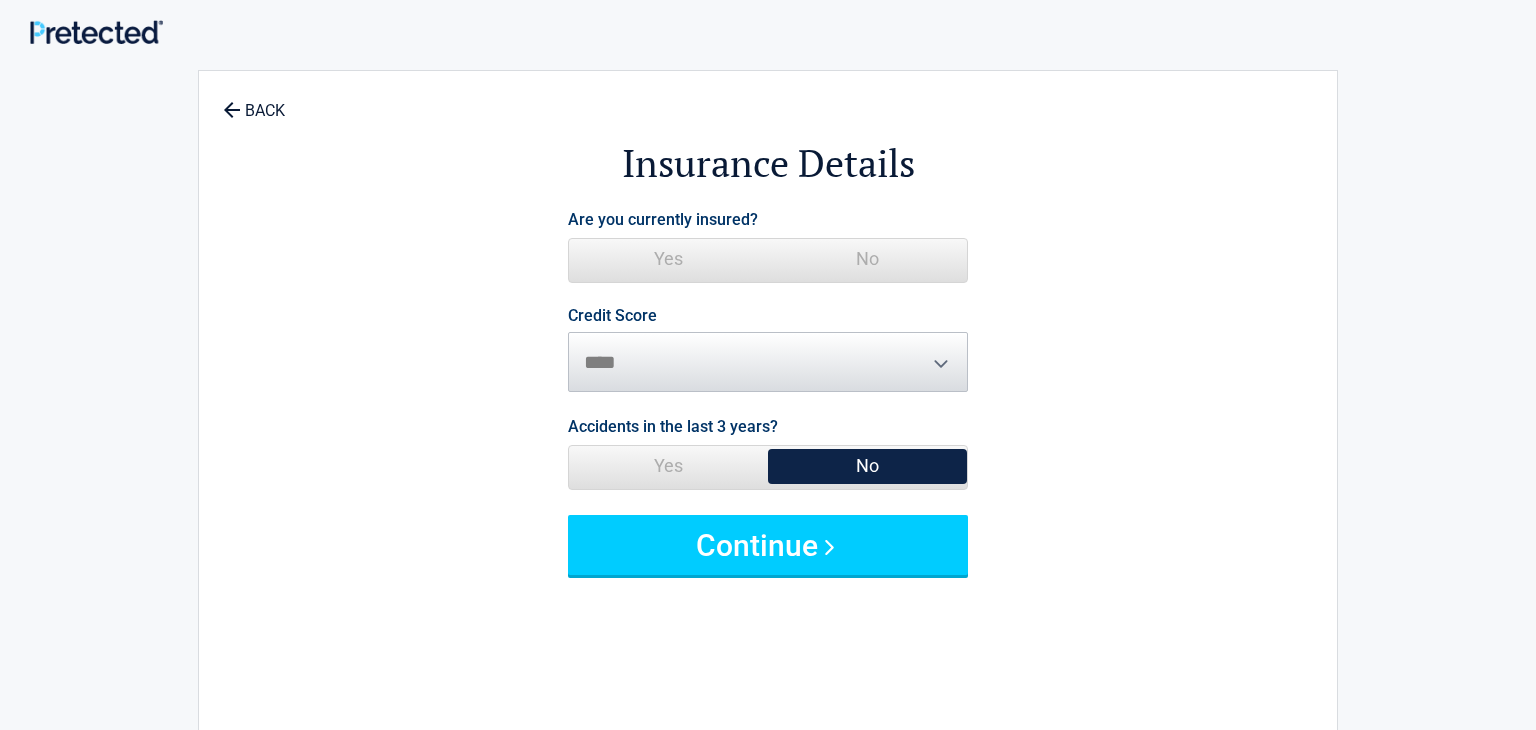 click on "No" at bounding box center (867, 259) 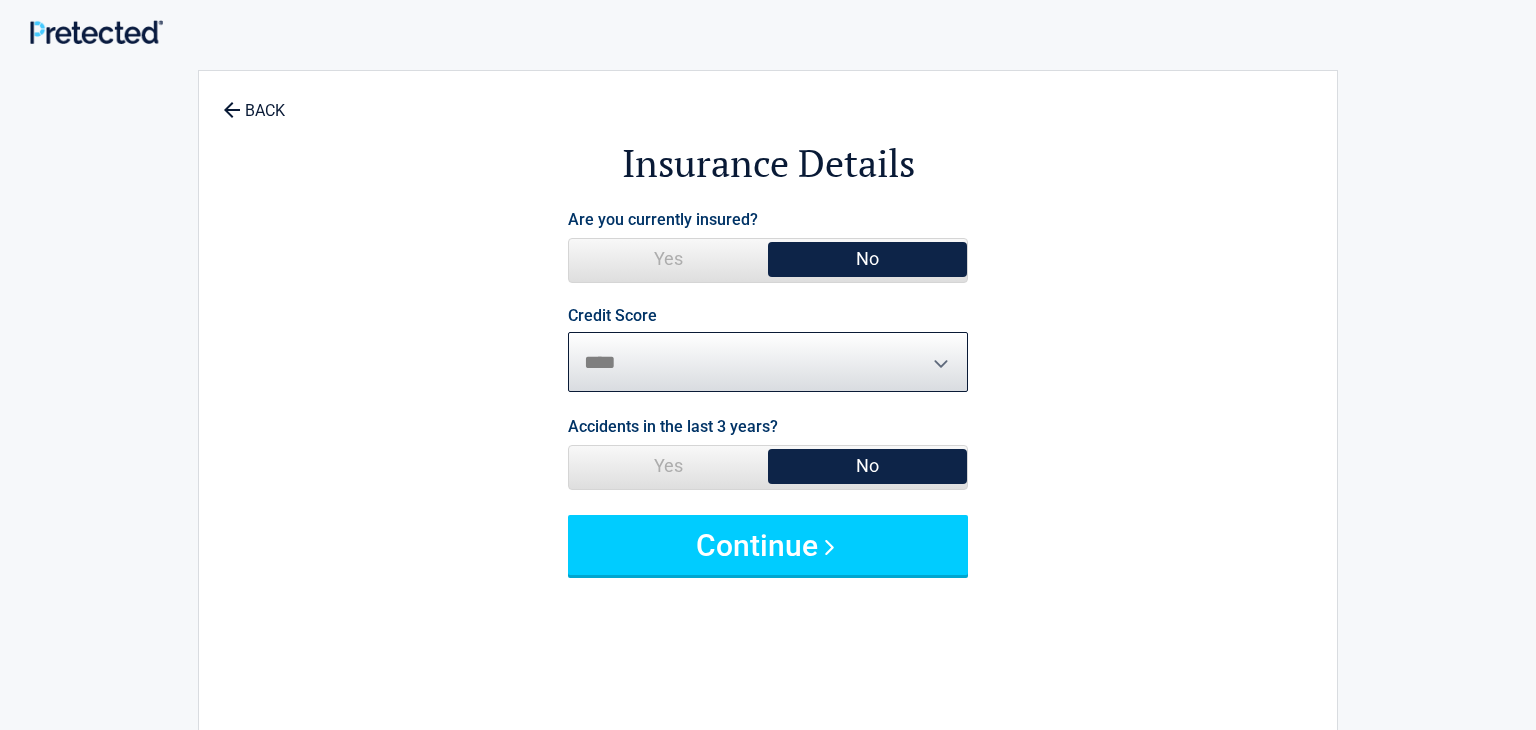 click on "*********
****
*******
****" at bounding box center (768, 362) 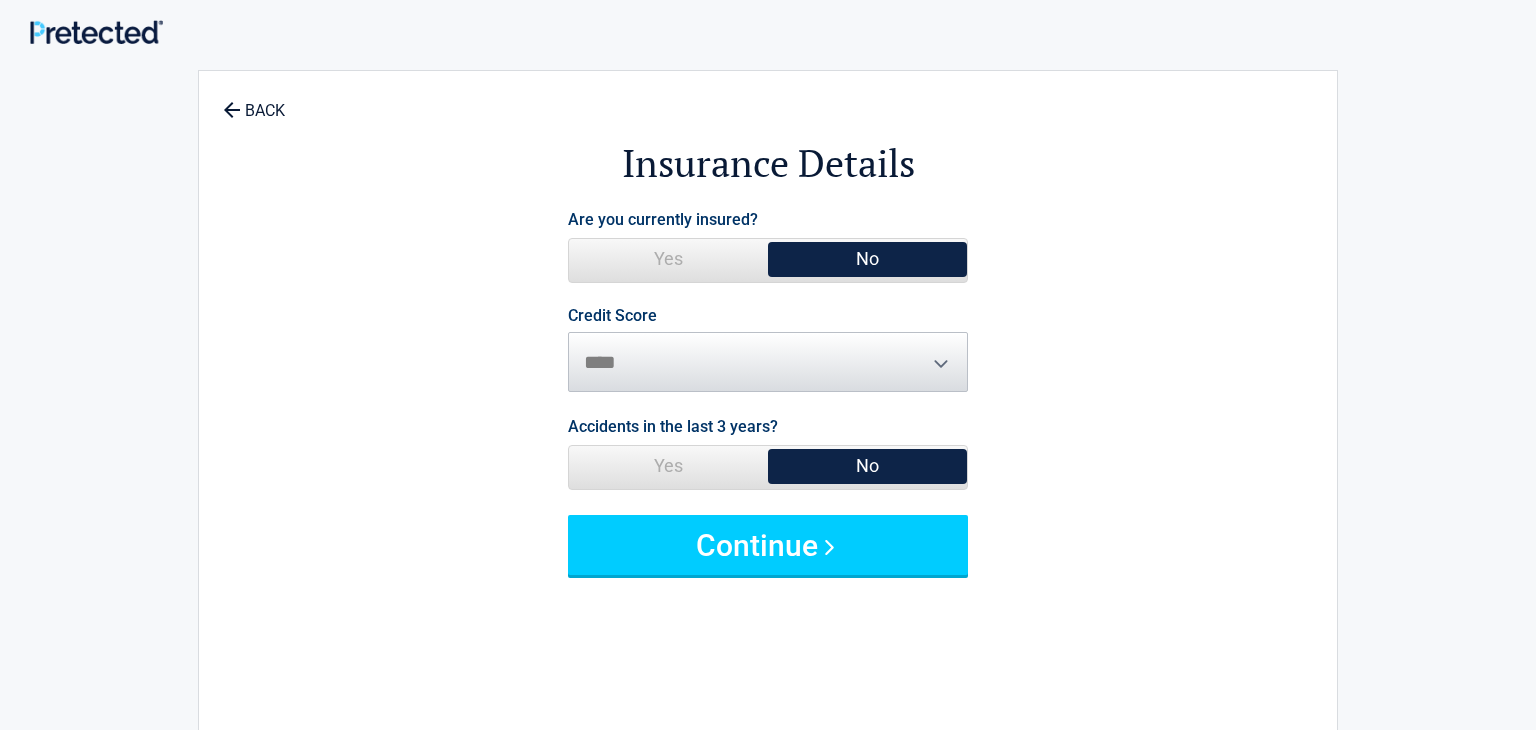 click on "Yes" at bounding box center [668, 466] 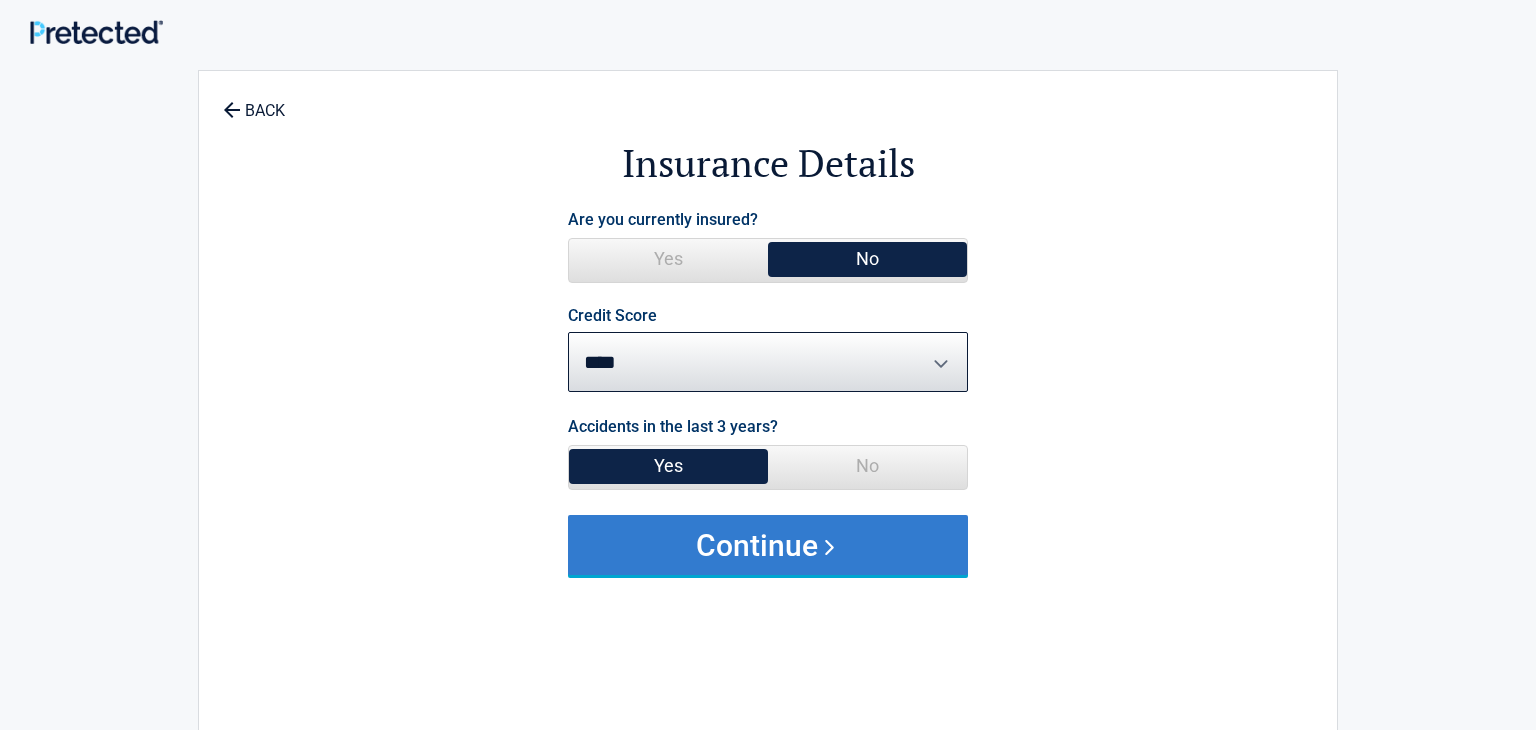 click on "Continue" at bounding box center [768, 545] 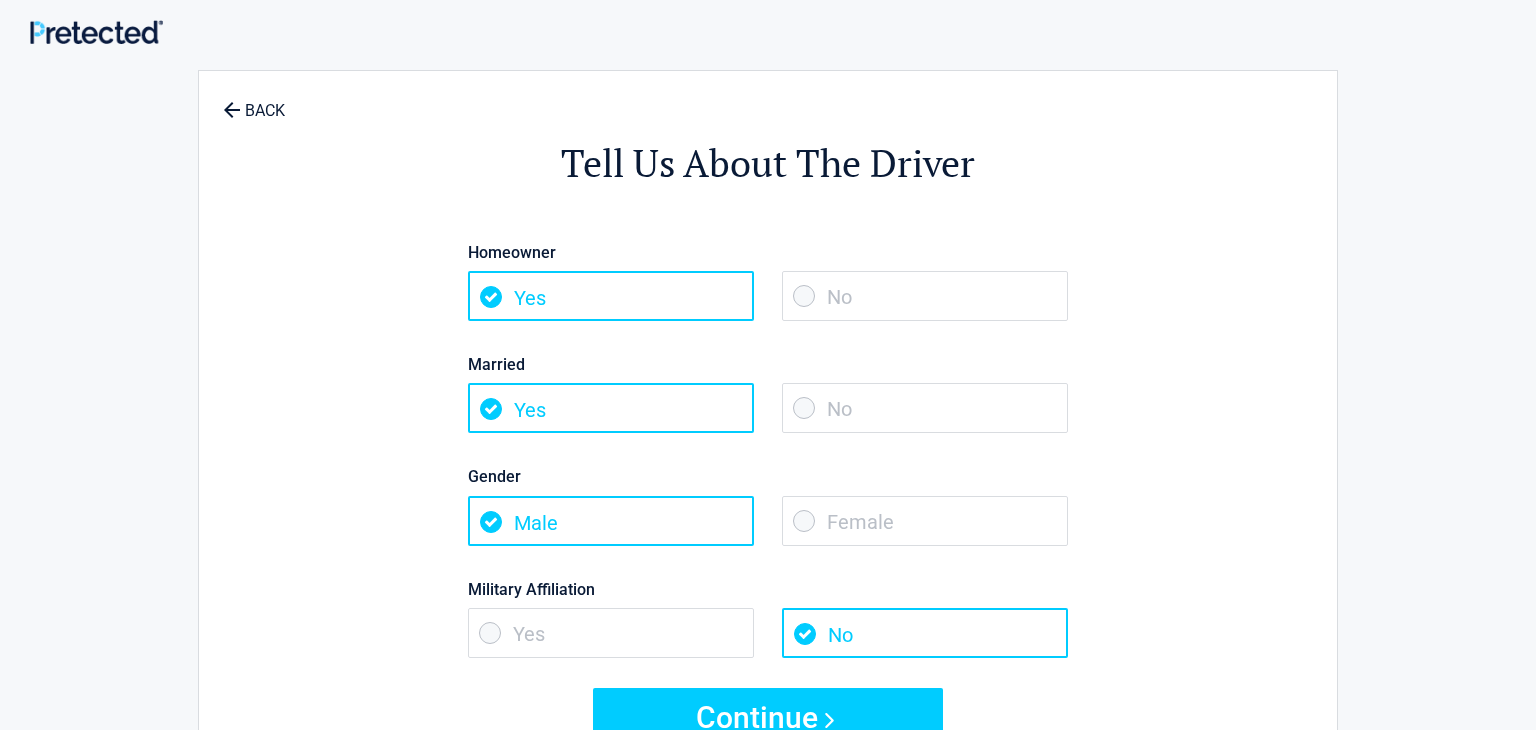 click on "No" at bounding box center [925, 296] 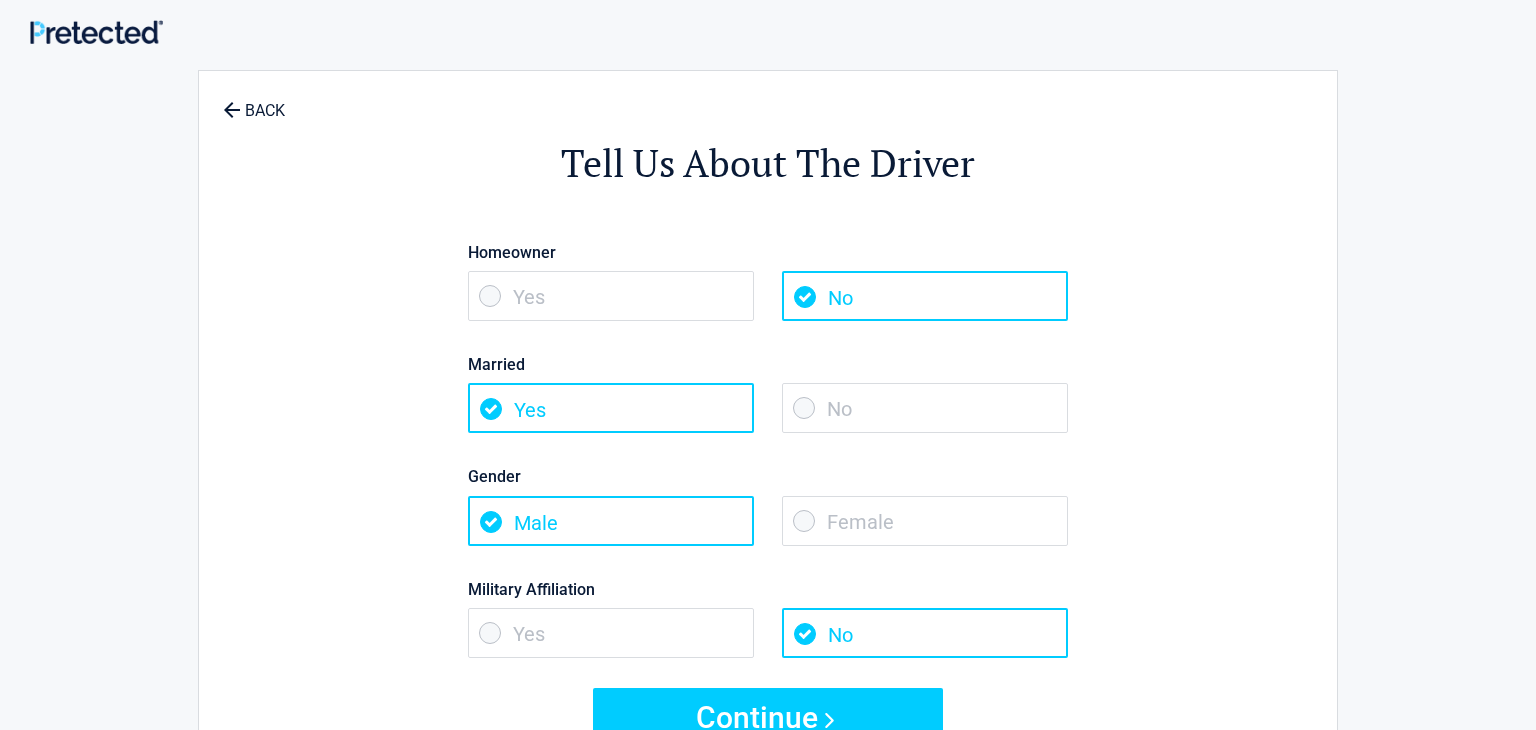 click on "No" at bounding box center (925, 408) 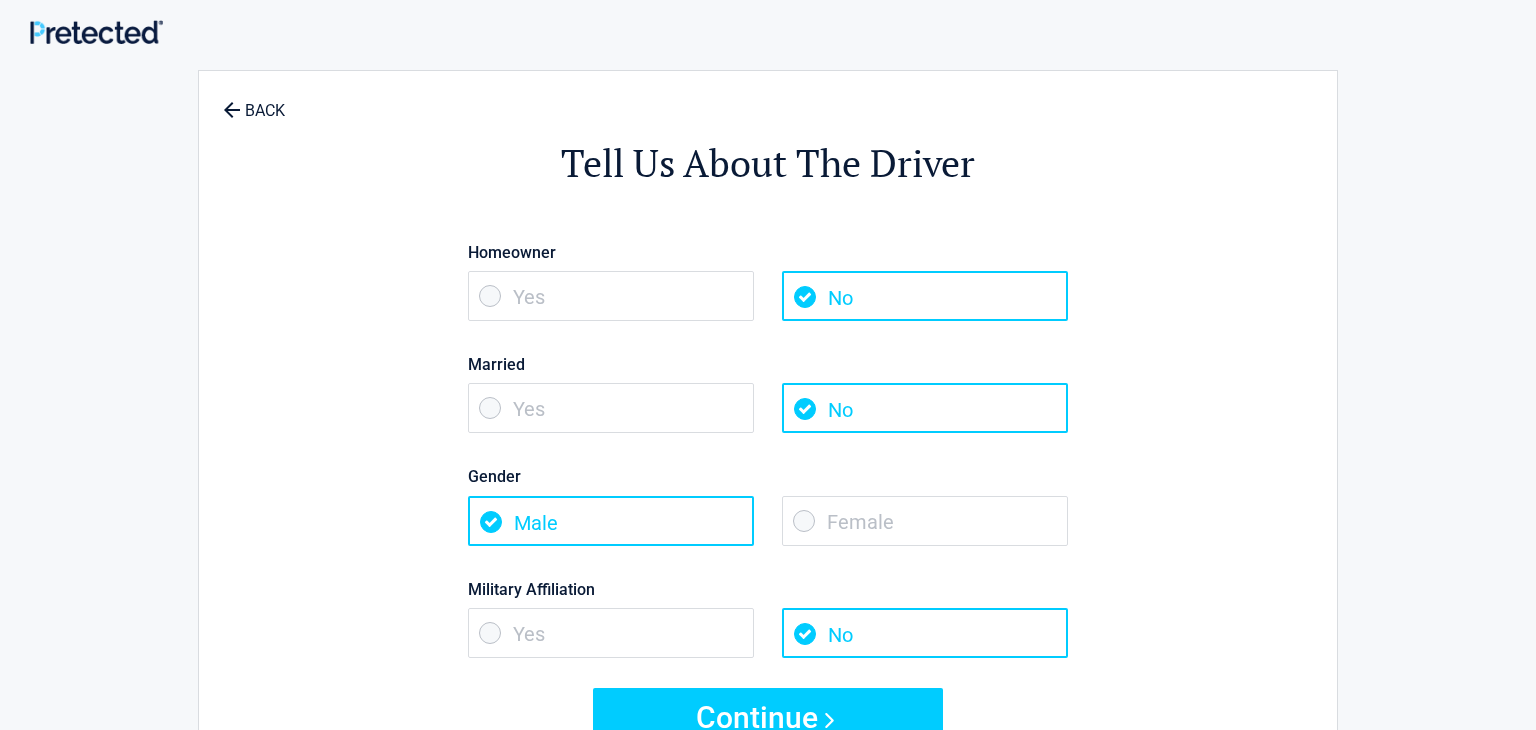 click on "Yes" at bounding box center (611, 633) 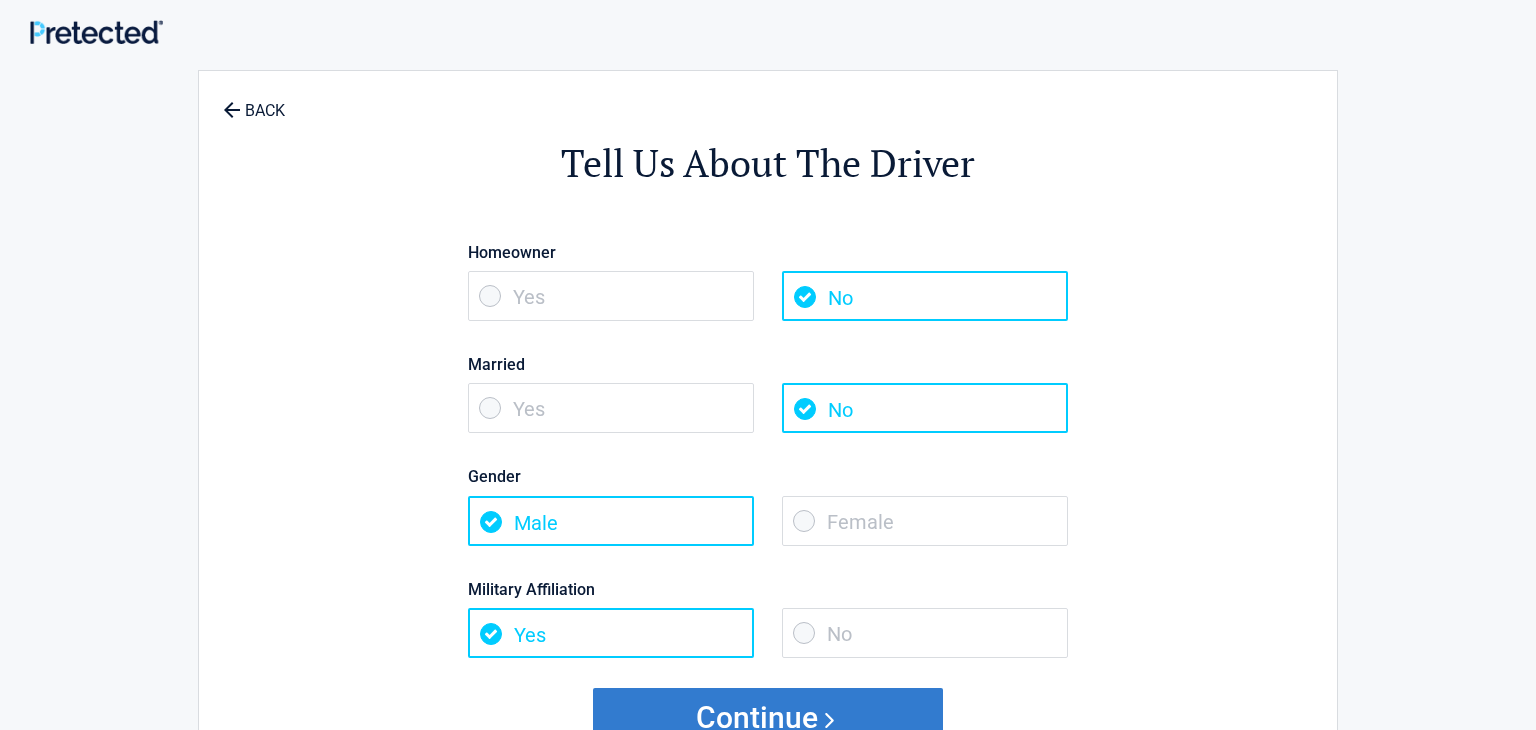 click on "Continue" at bounding box center [768, 718] 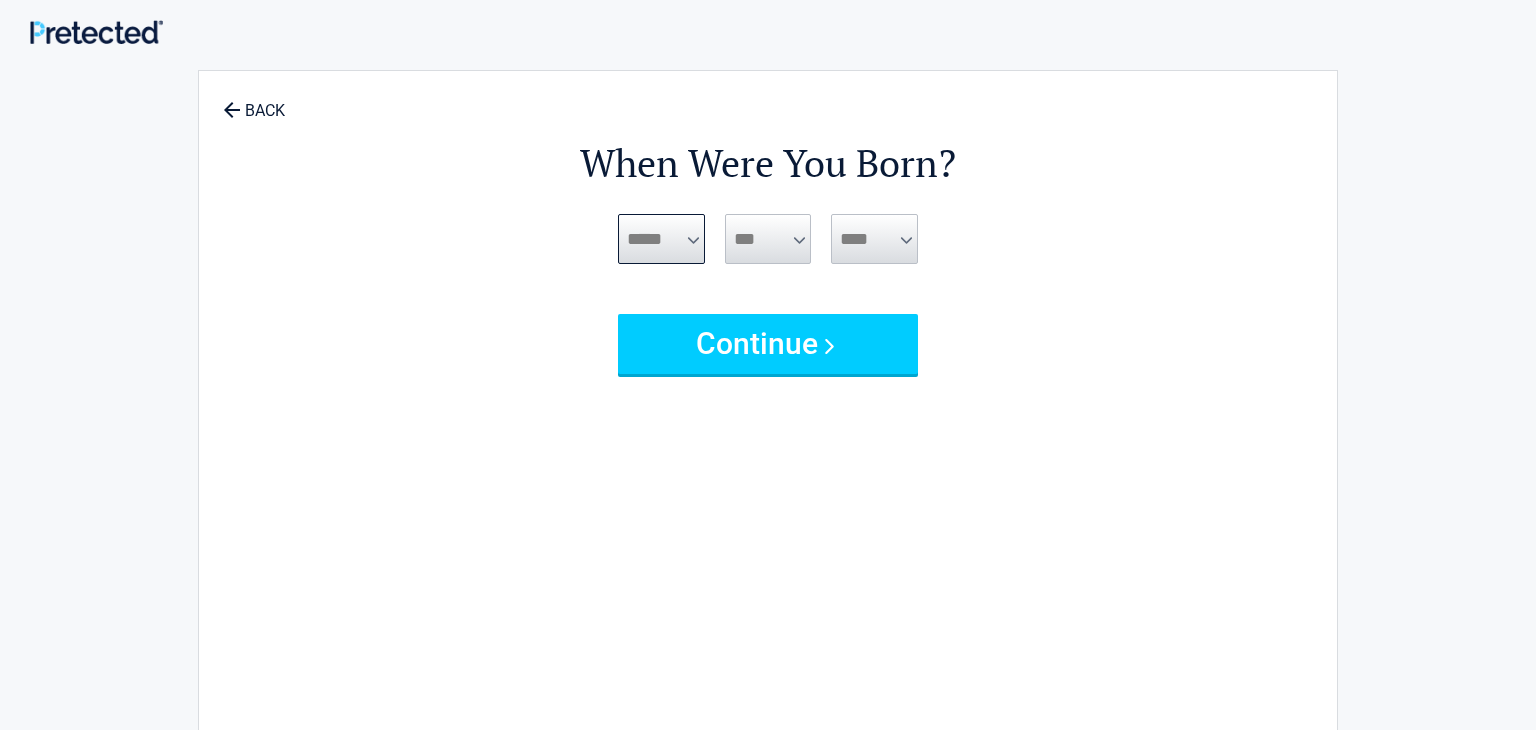 click on "*****
***
***
***
***
***
***
***
***
***
***
***
***" at bounding box center [661, 239] 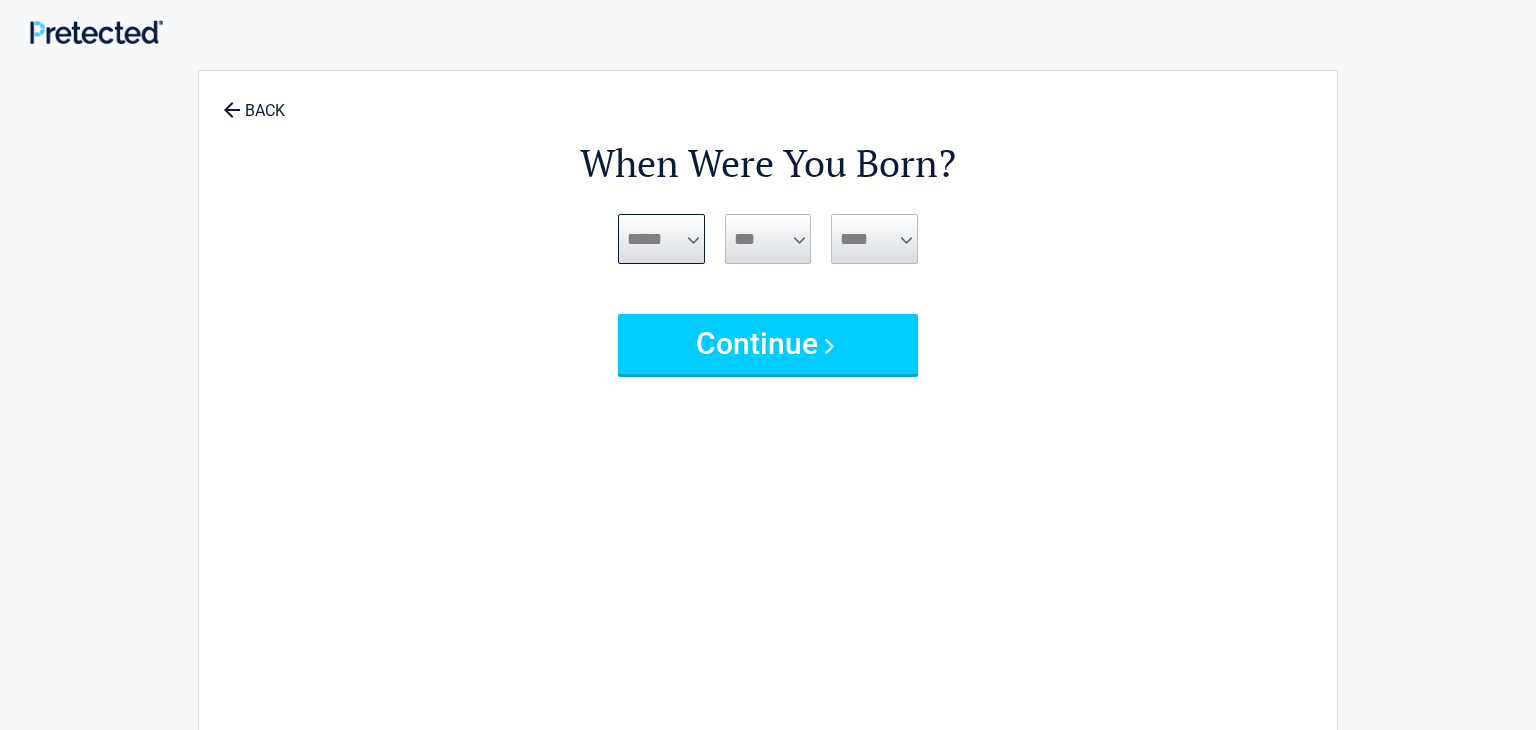 select on "*" 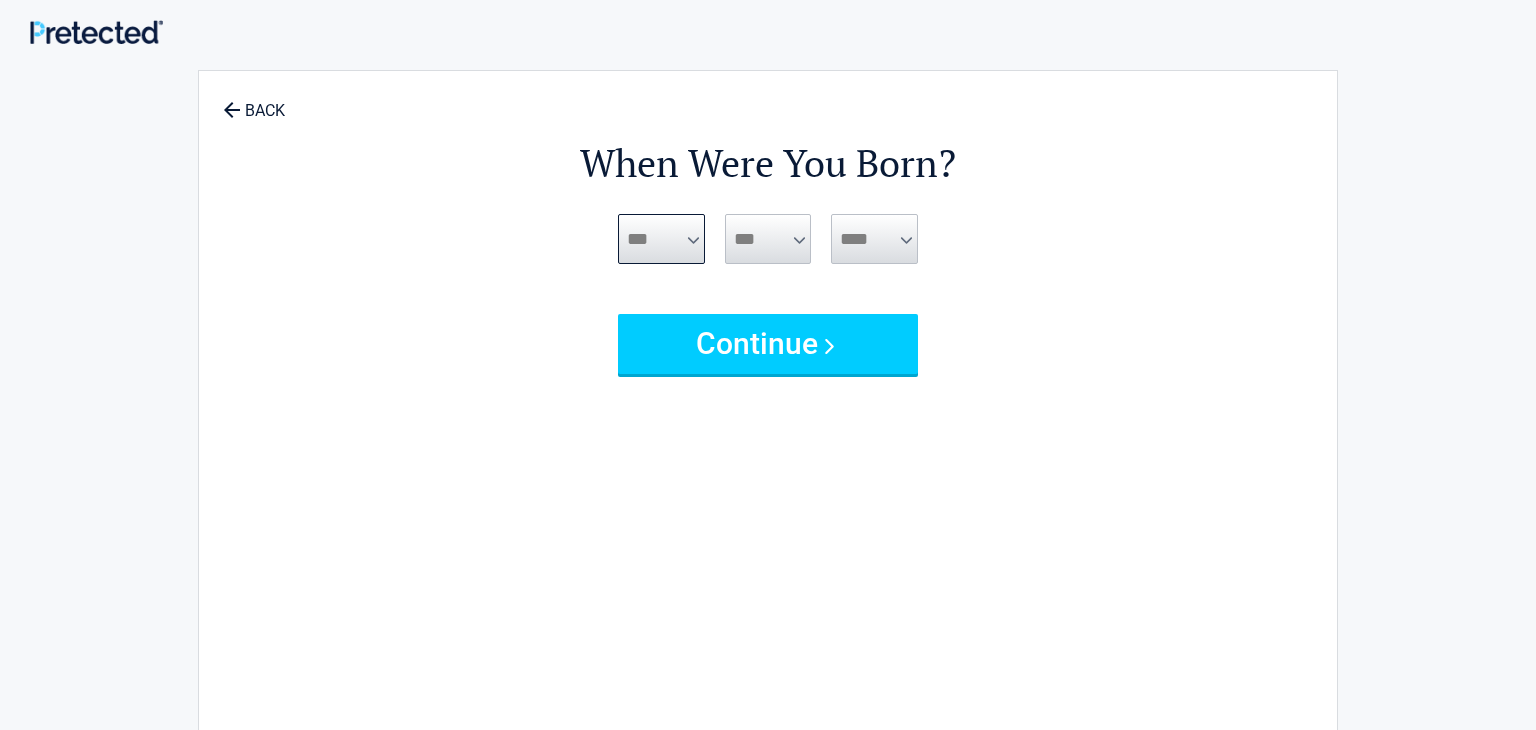 click on "*****
***
***
***
***
***
***
***
***
***
***
***
***" at bounding box center [661, 239] 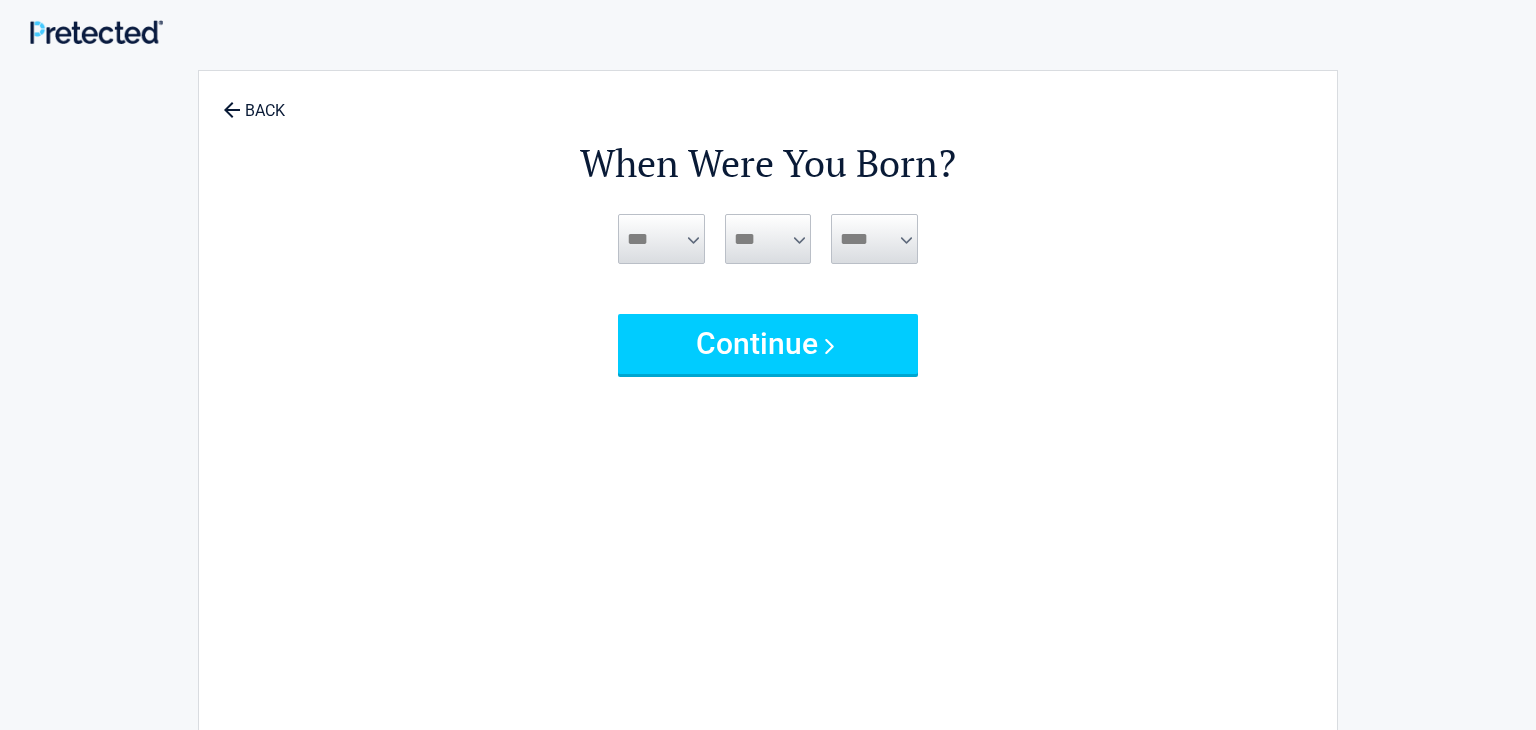 click on "*** * * * * * * * * * ** ** ** ** ** ** ** ** ** ** ** ** ** ** ** ** ** ** ** ** ** **" at bounding box center [768, 239] 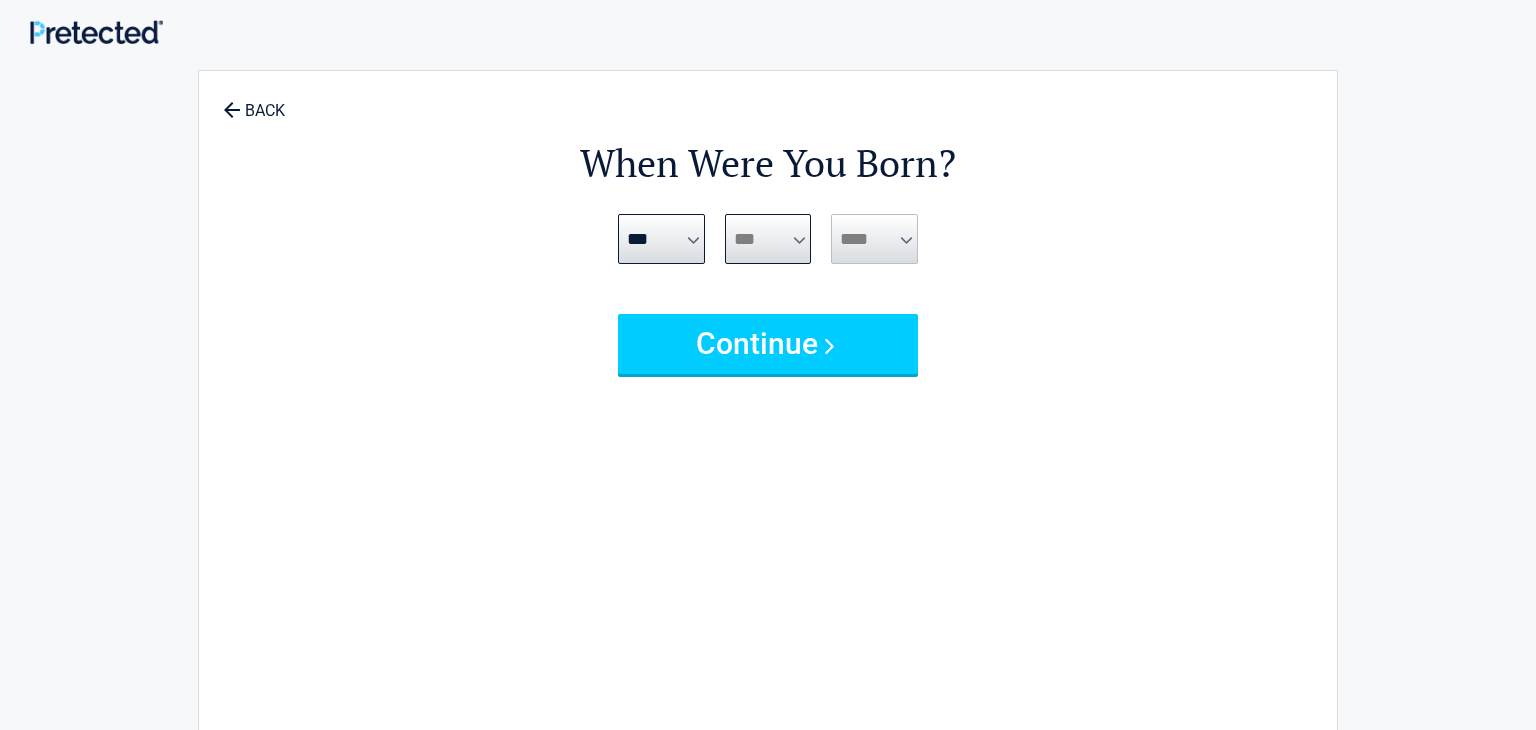 click on "*** * * * * * * * * * ** ** ** ** ** ** ** ** ** ** ** ** ** ** ** ** ** ** ** ** ** **" at bounding box center [768, 239] 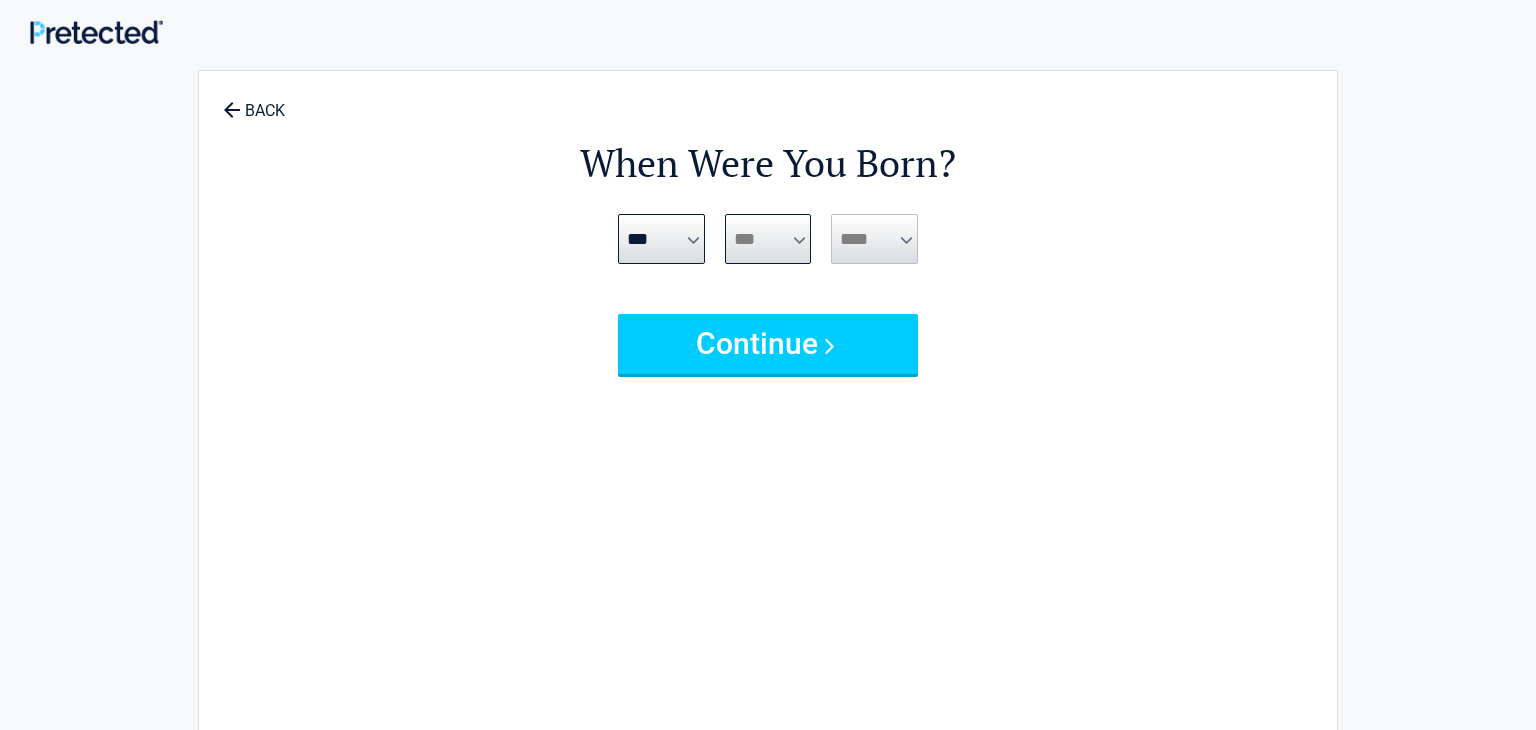 select on "**" 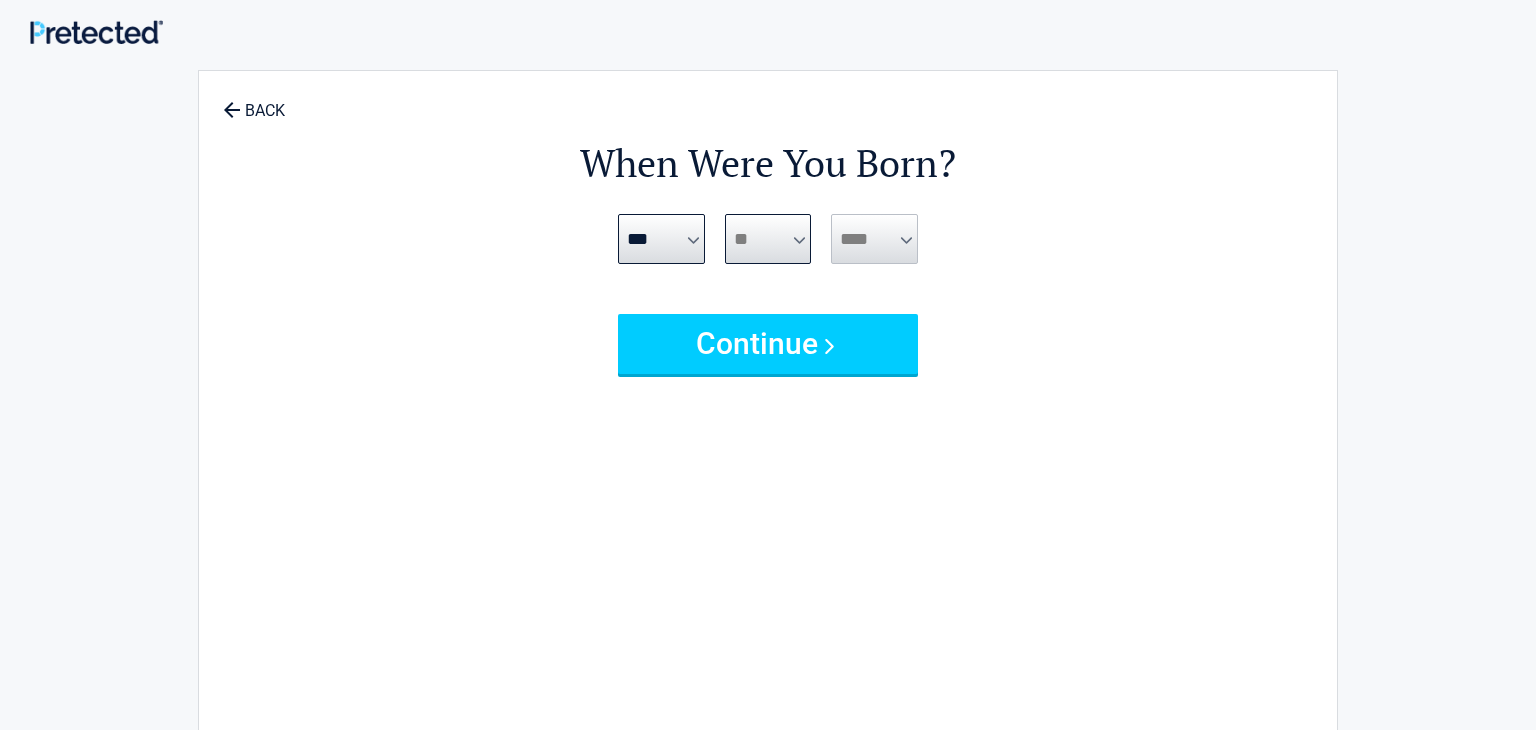 click on "*** * * * * * * * * * ** ** ** ** ** ** ** ** ** ** ** ** ** ** ** ** ** ** ** ** ** **" at bounding box center [768, 239] 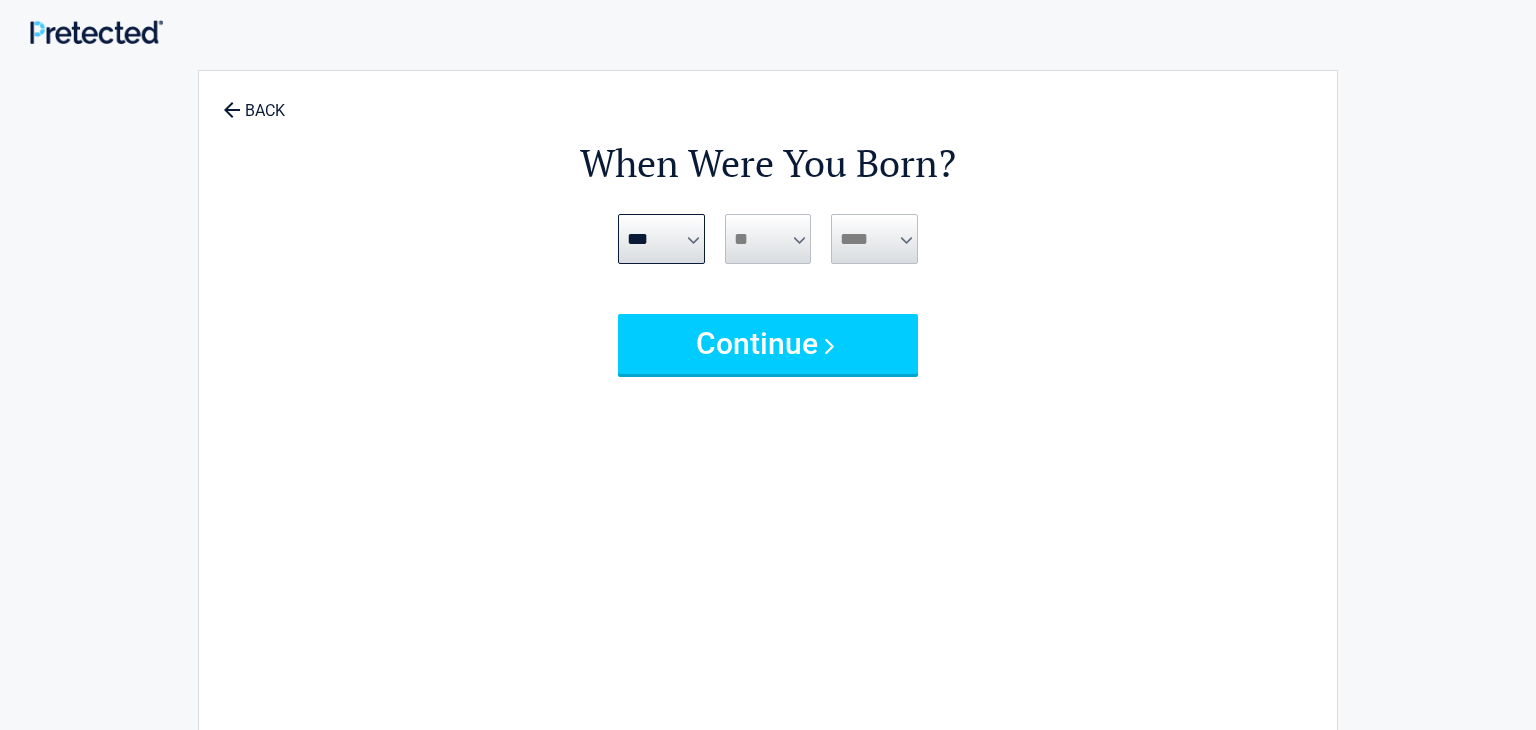 click on "*** * * * * * * * * * ** ** ** ** ** ** ** ** ** ** ** ** ** ** ** ** ** ** ** ** ** **" at bounding box center [768, 239] 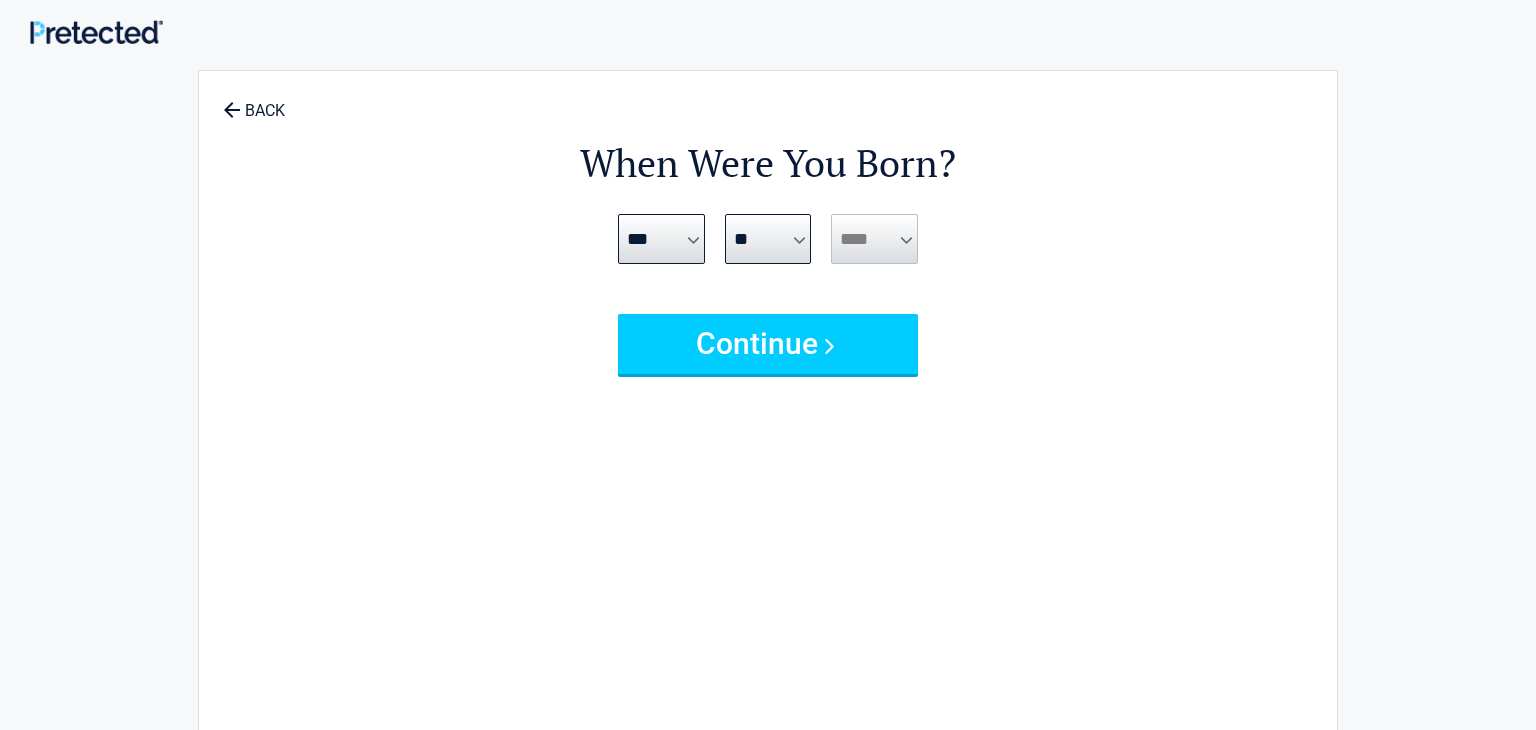 click on "*****
***
***
***
***
***
***
***
***
***
***
***
***" at bounding box center [661, 239] 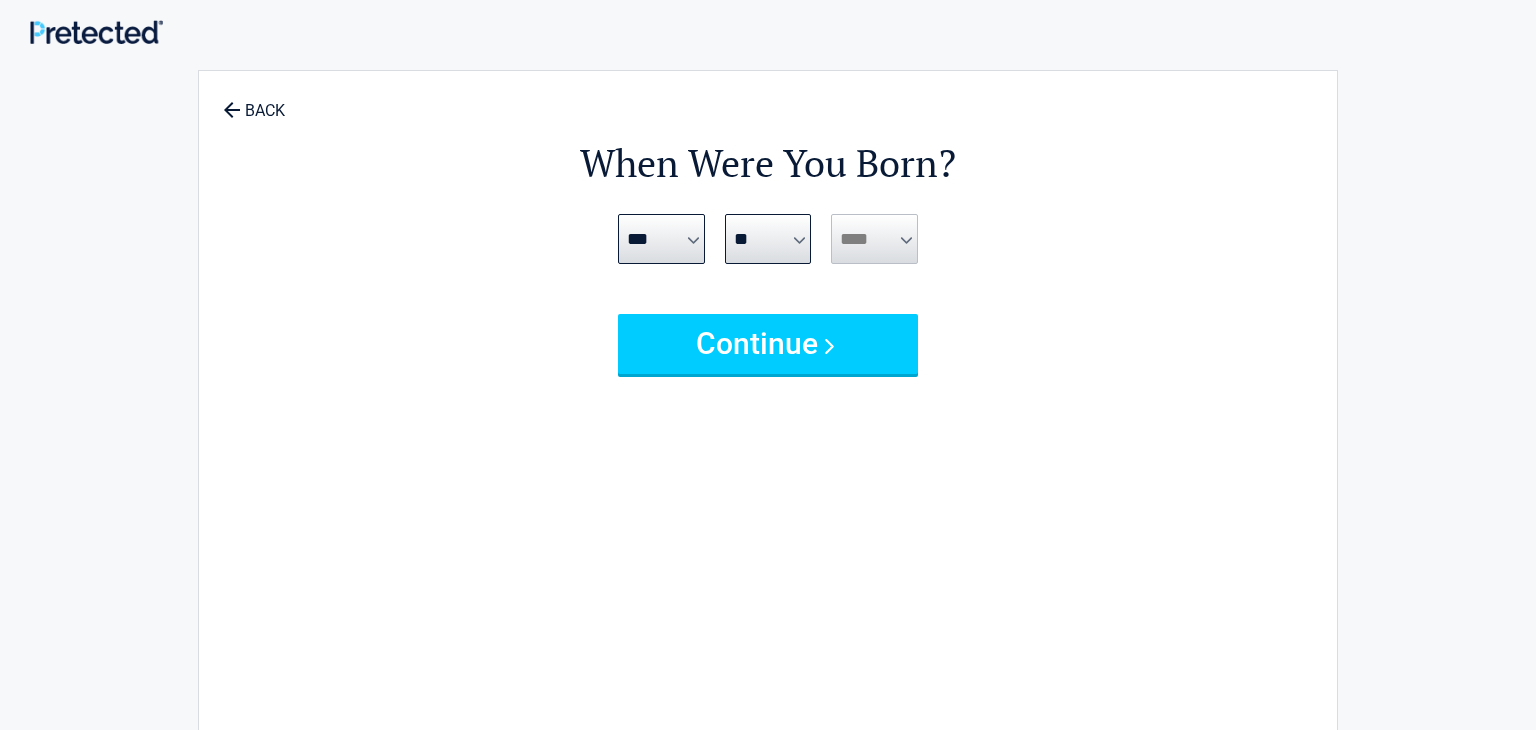 click on "*****
***
***
***
***
***
***
***
***
***
***
***
***" at bounding box center [661, 239] 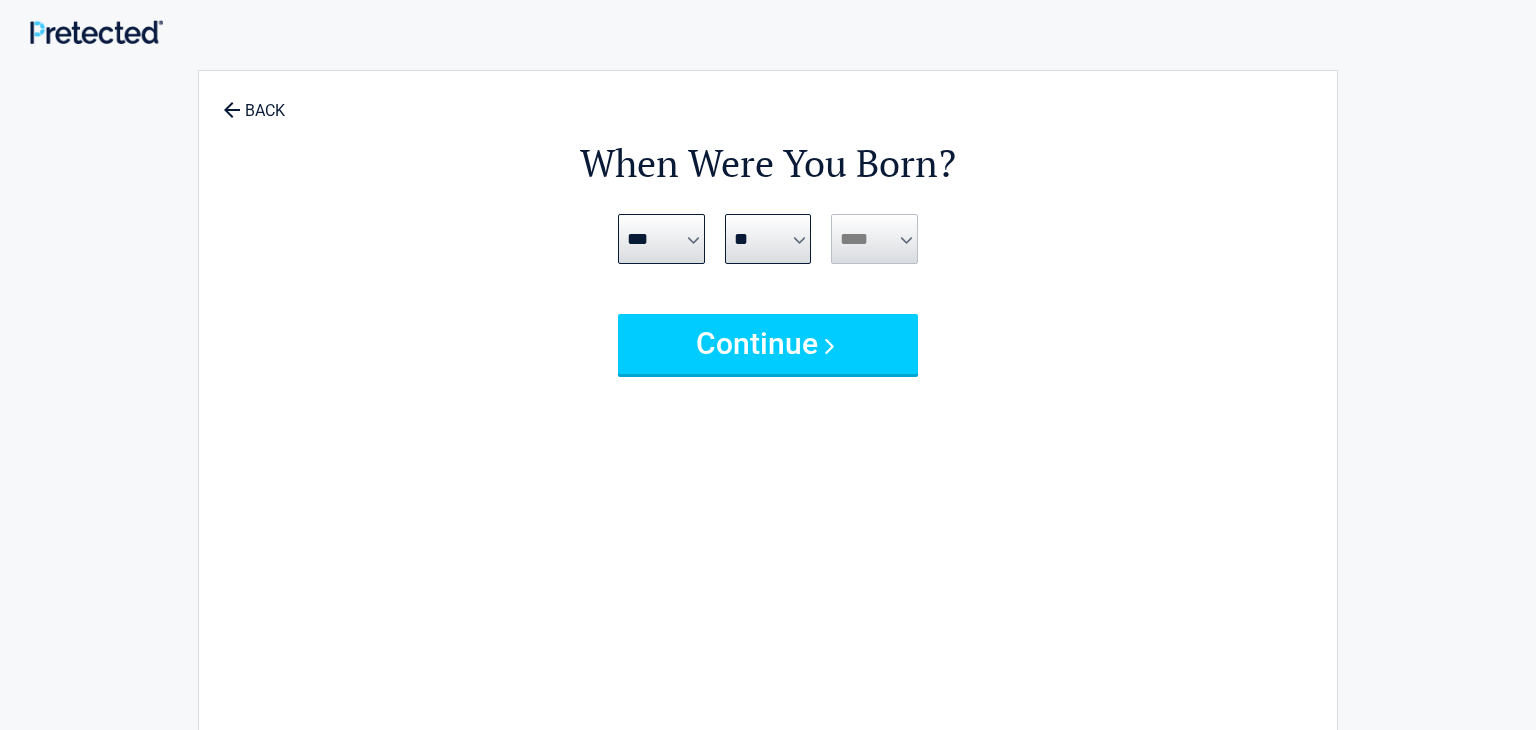 select on "*" 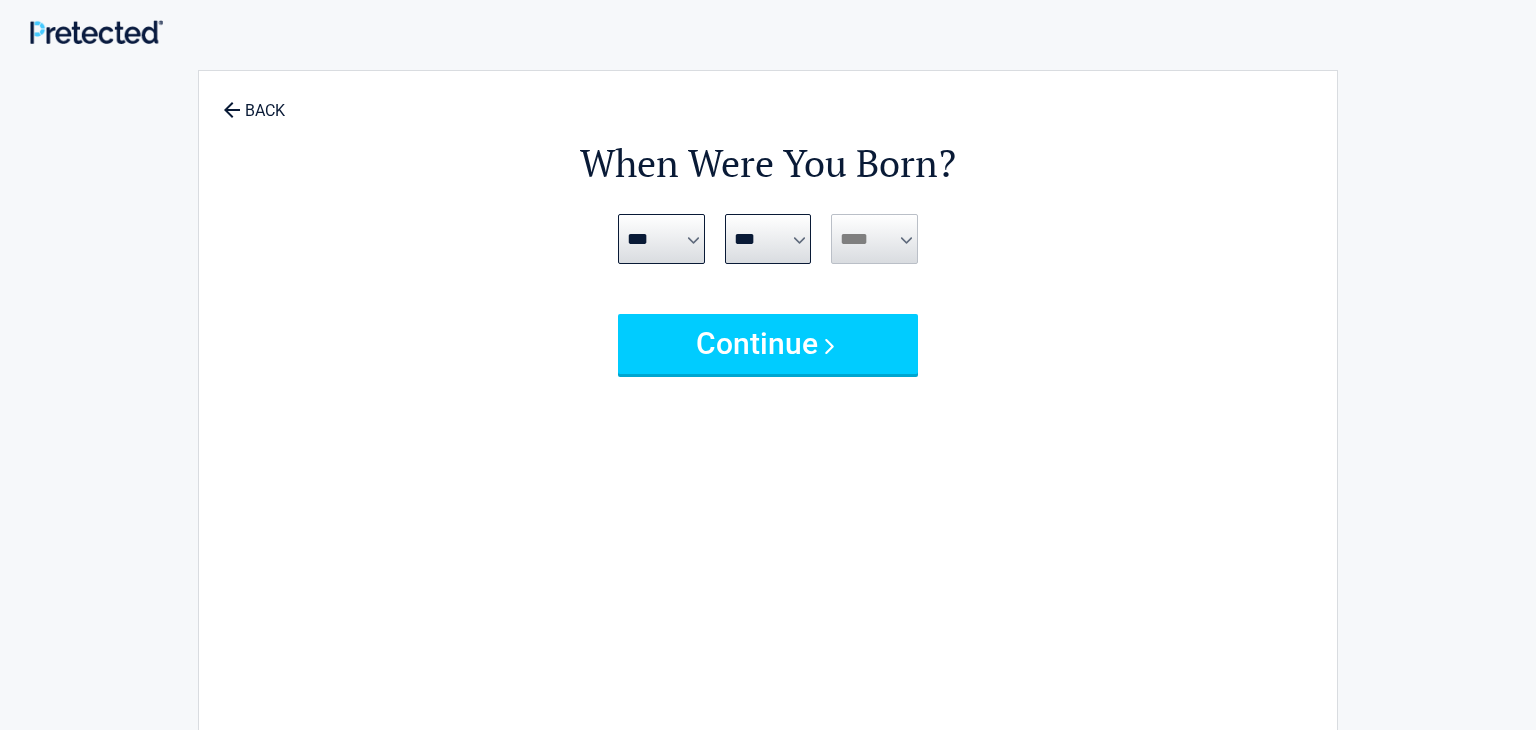 click on "*** * * * * * * * * * ** ** ** ** ** ** ** ** ** ** ** ** ** ** ** ** ** ** ** **" at bounding box center [768, 239] 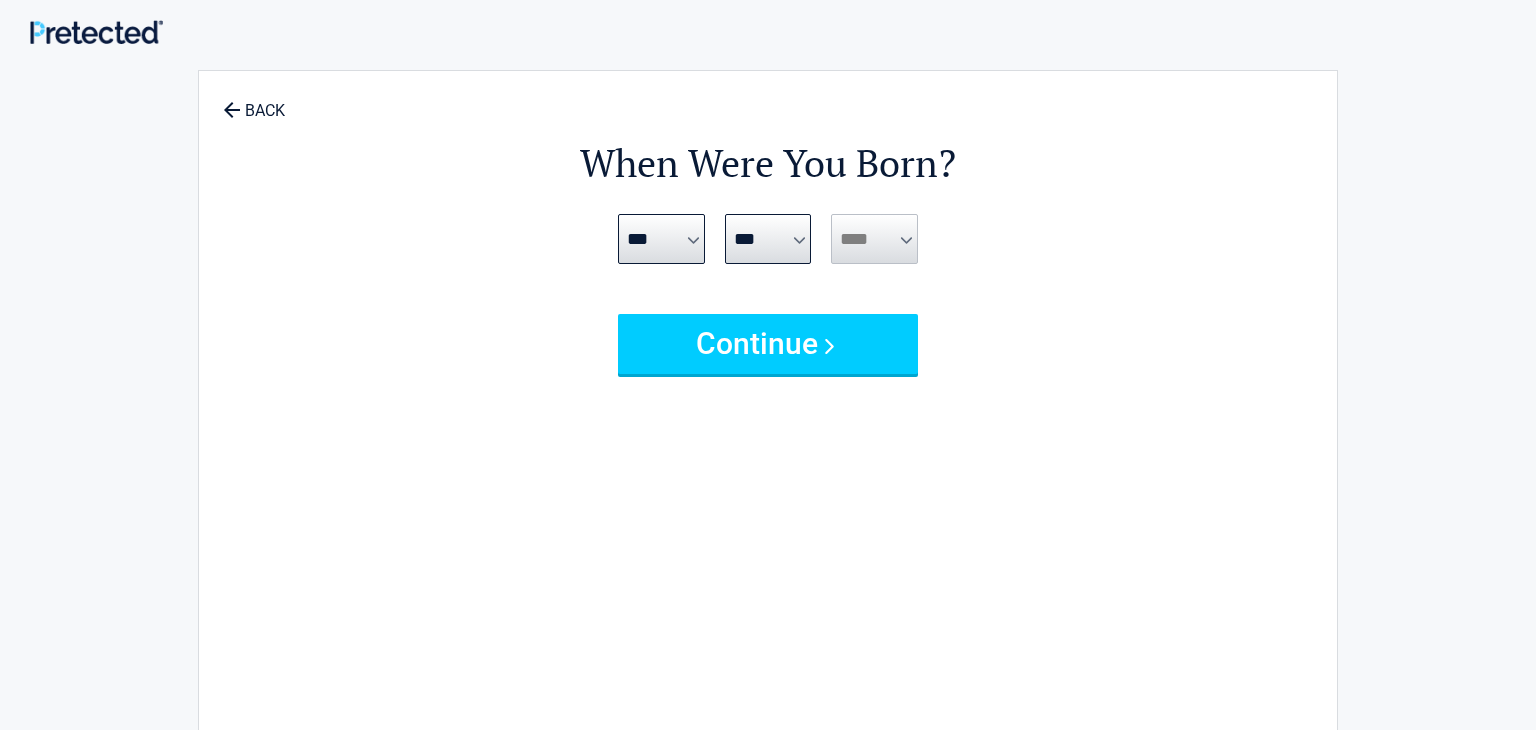 select on "**" 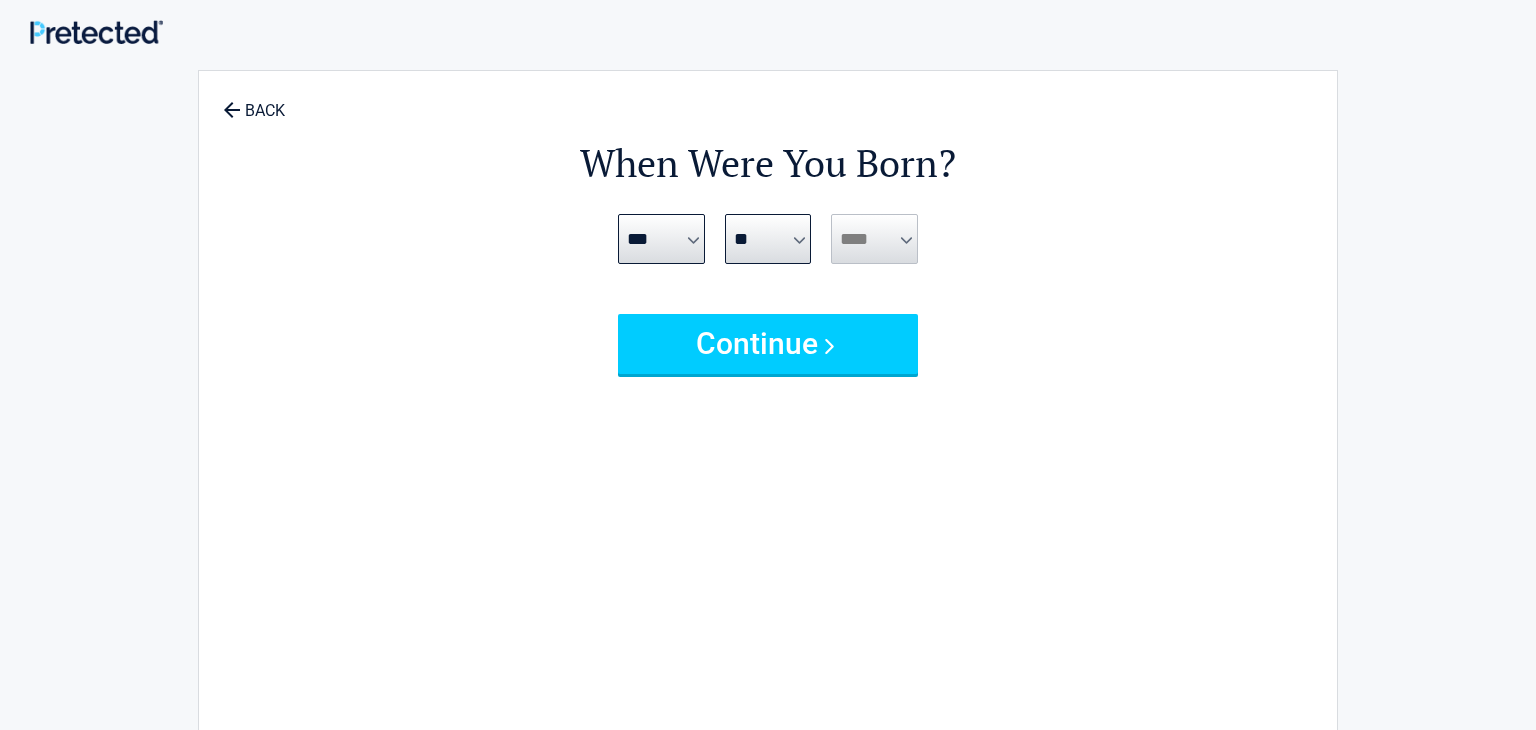 click on "*** * * * * * * * * * ** ** ** ** ** ** ** ** ** ** ** ** ** ** ** ** ** ** ** **" at bounding box center [768, 239] 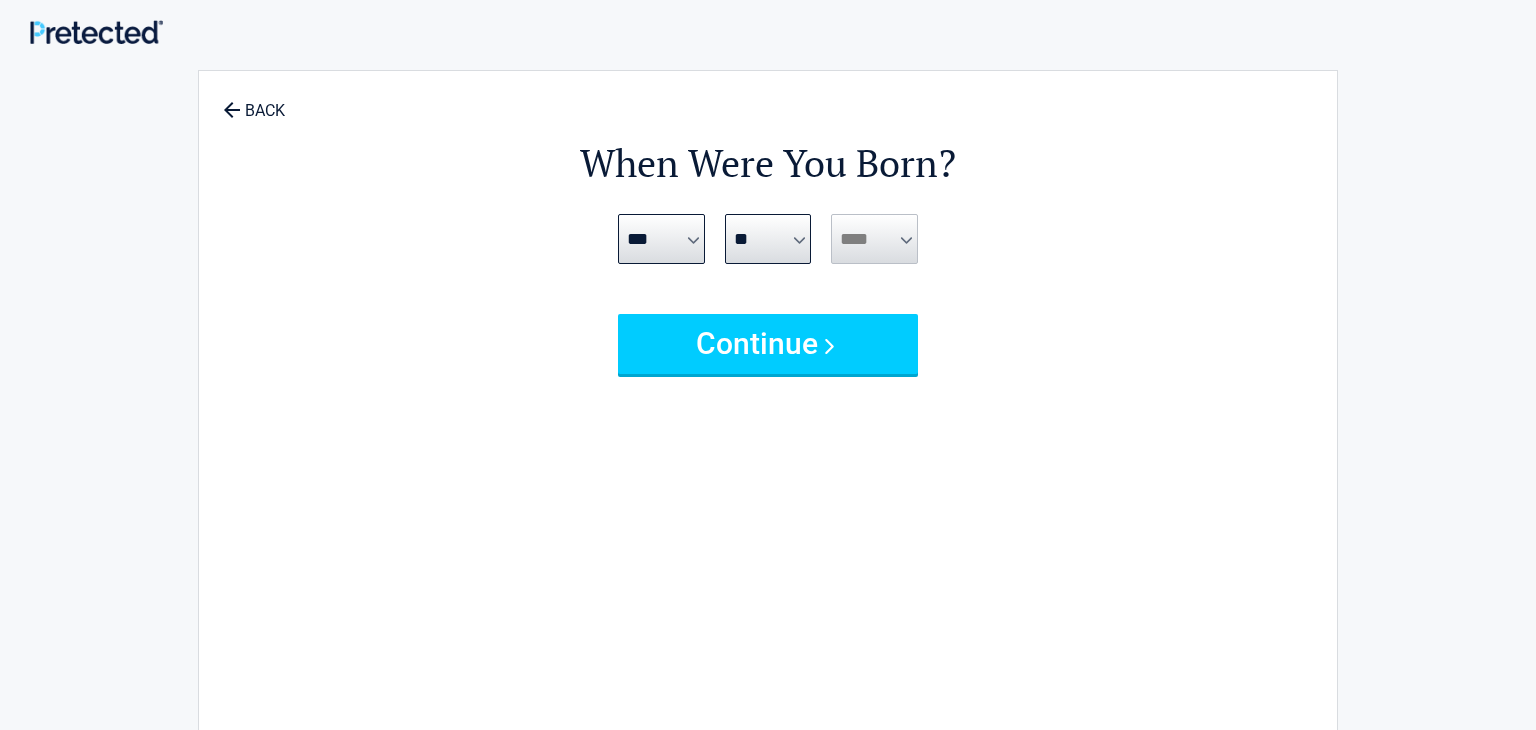 click on "****
****
****
****
****
****
****
****
****
****
****
****
****
****
****
****
****
****
****
****
****
****
****
****
****
****
****
****
****
****
****
****
****
****
****
****
****
****
****
****
****
****
****
****
****
****
****
****
****
****
****
****
****
****
****
****
****
****
****
****
****
****
**** ****" at bounding box center (874, 239) 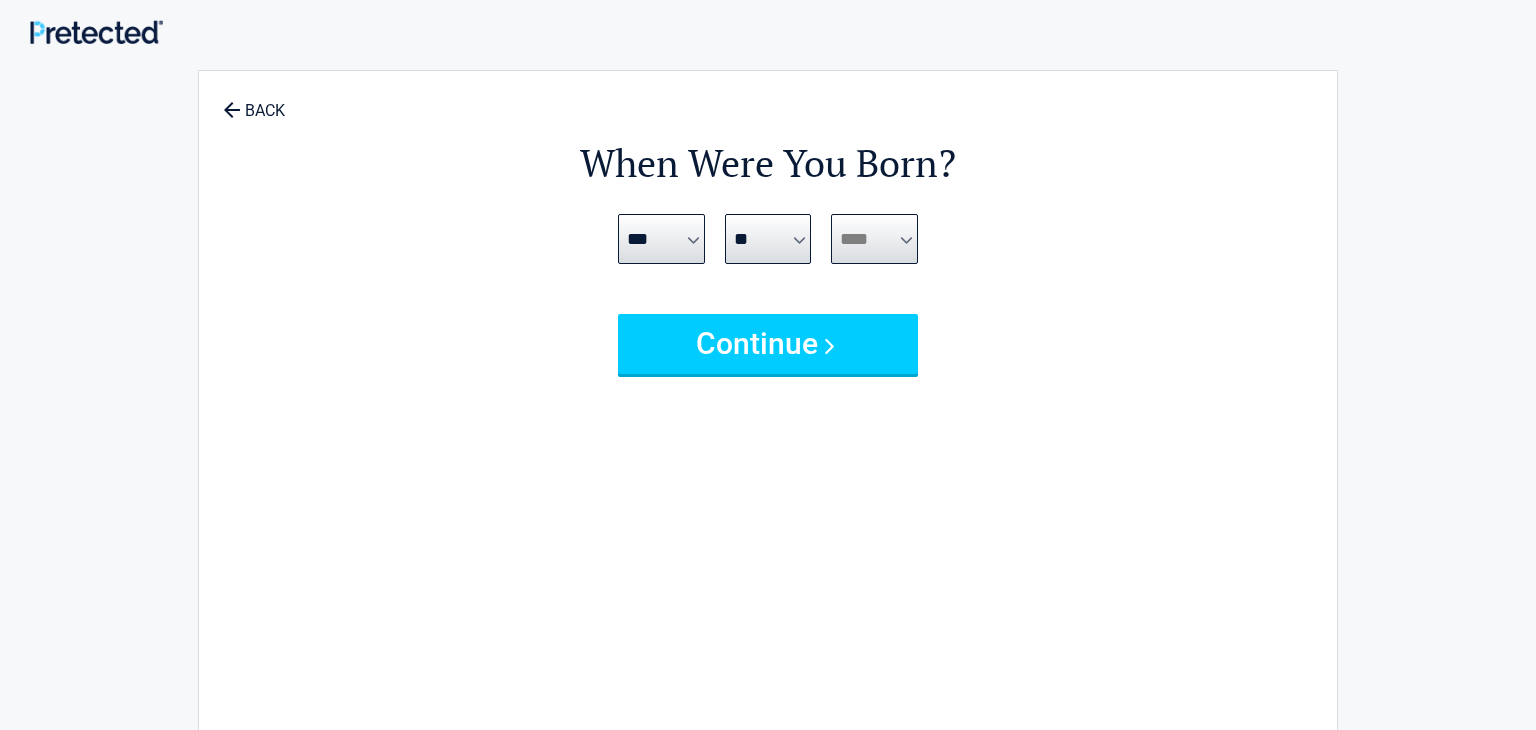 click on "****
****
****
****
****
****
****
****
****
****
****
****
****
****
****
****
****
****
****
****
****
****
****
****
****
****
****
****
****
****
****
****
****
****
****
****
****
****
****
****
****
****
****
****
****
****
****
****
****
****
****
****
****
****
****
****
****
****
****
****
****
****
****
****" at bounding box center [874, 239] 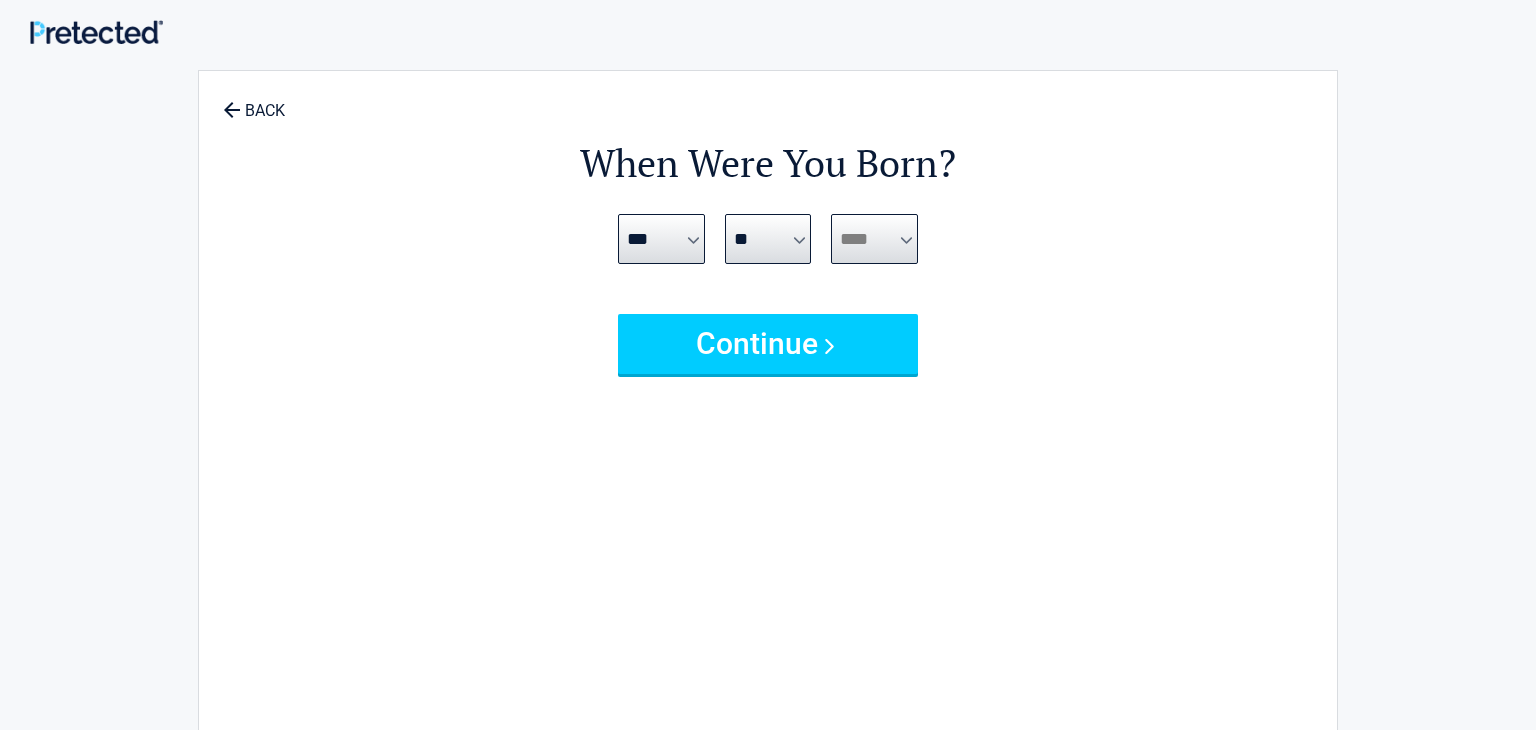 select on "****" 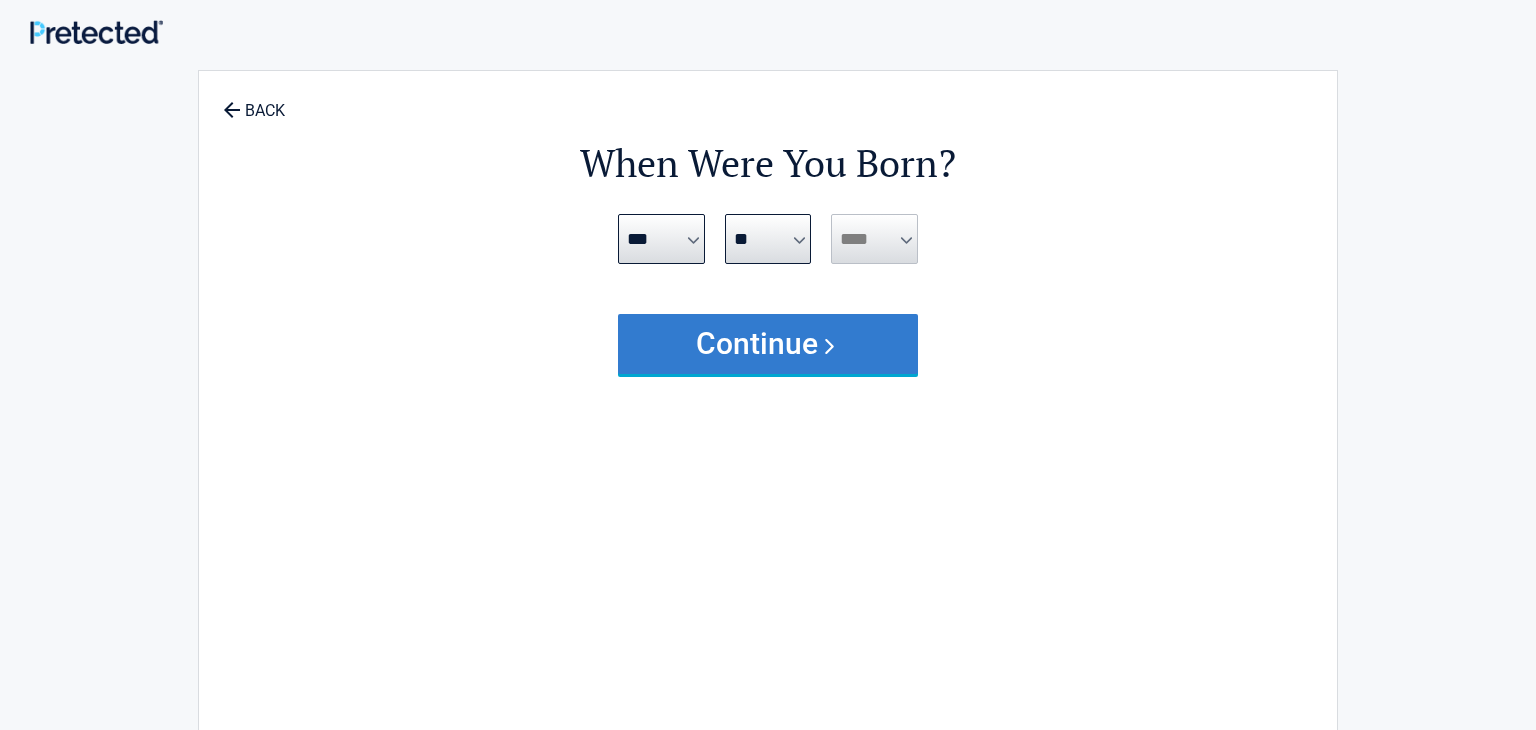 click on "Continue" at bounding box center (768, 344) 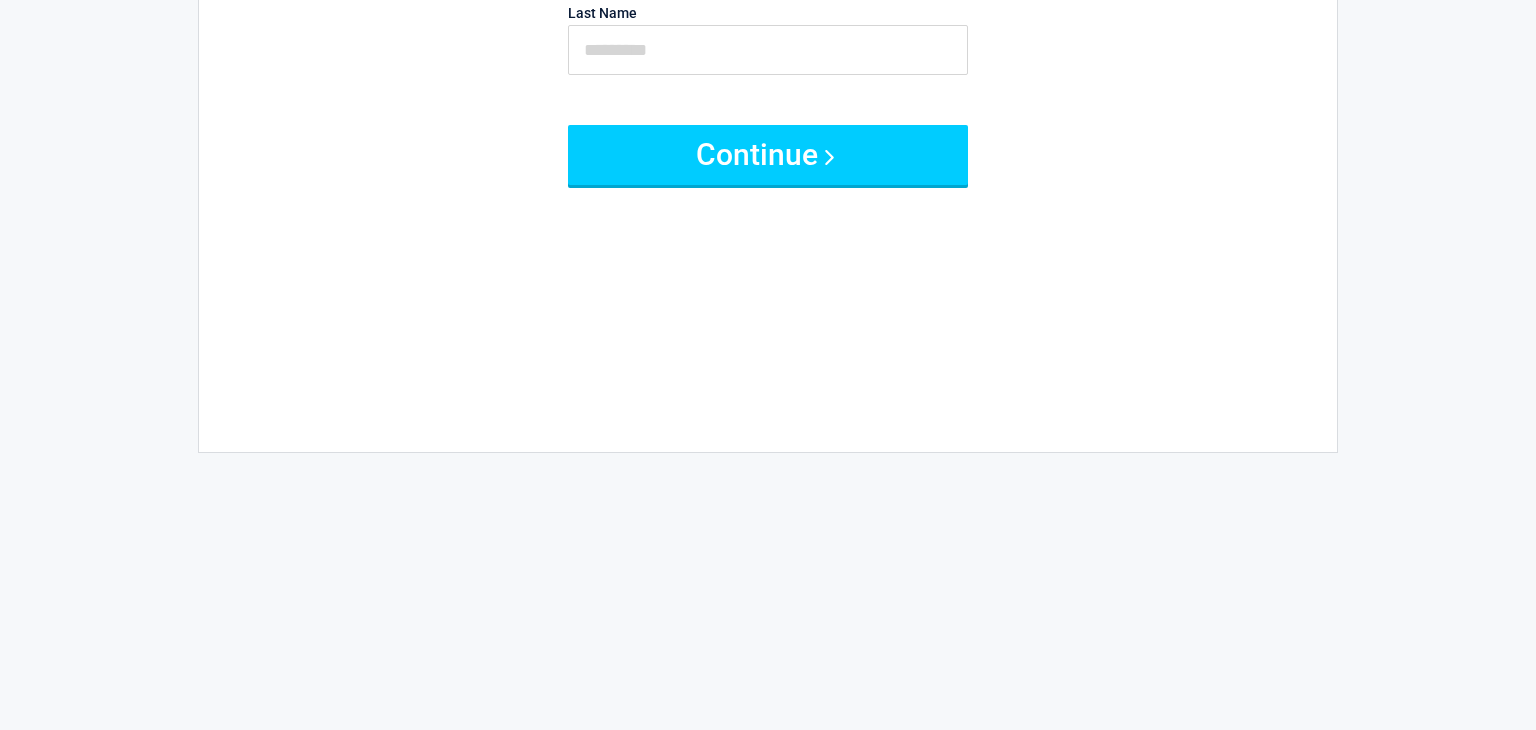 scroll, scrollTop: 0, scrollLeft: 0, axis: both 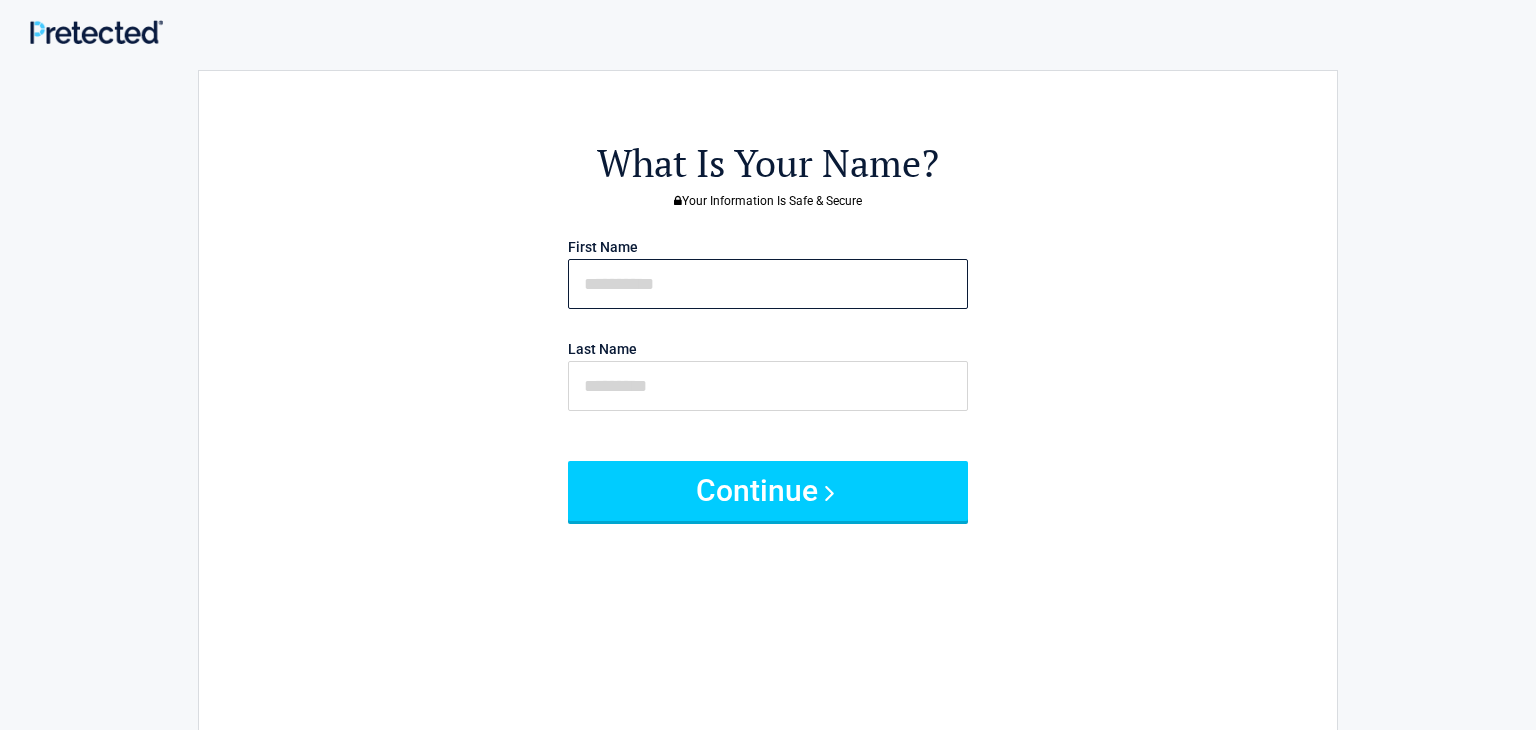 click at bounding box center [768, 284] 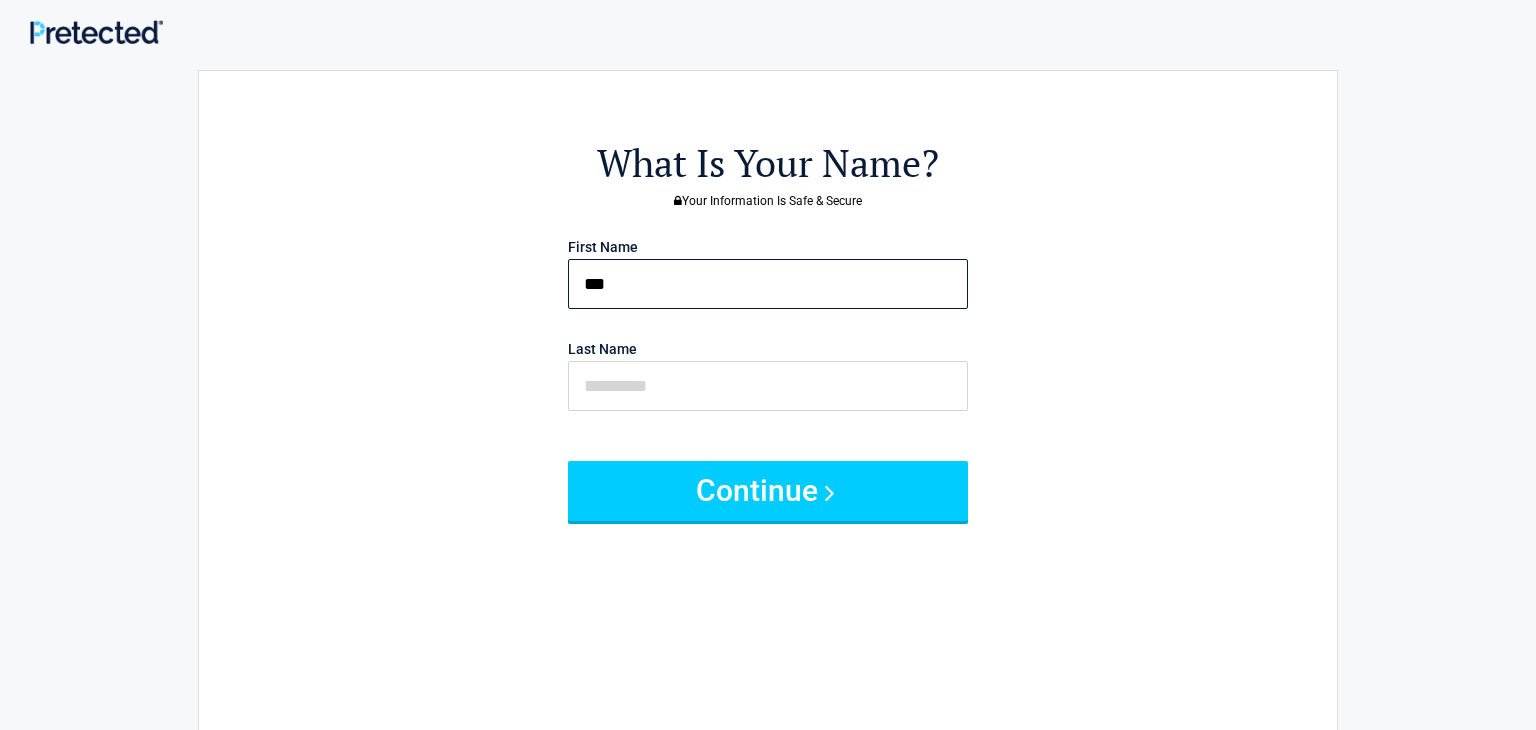 type on "***" 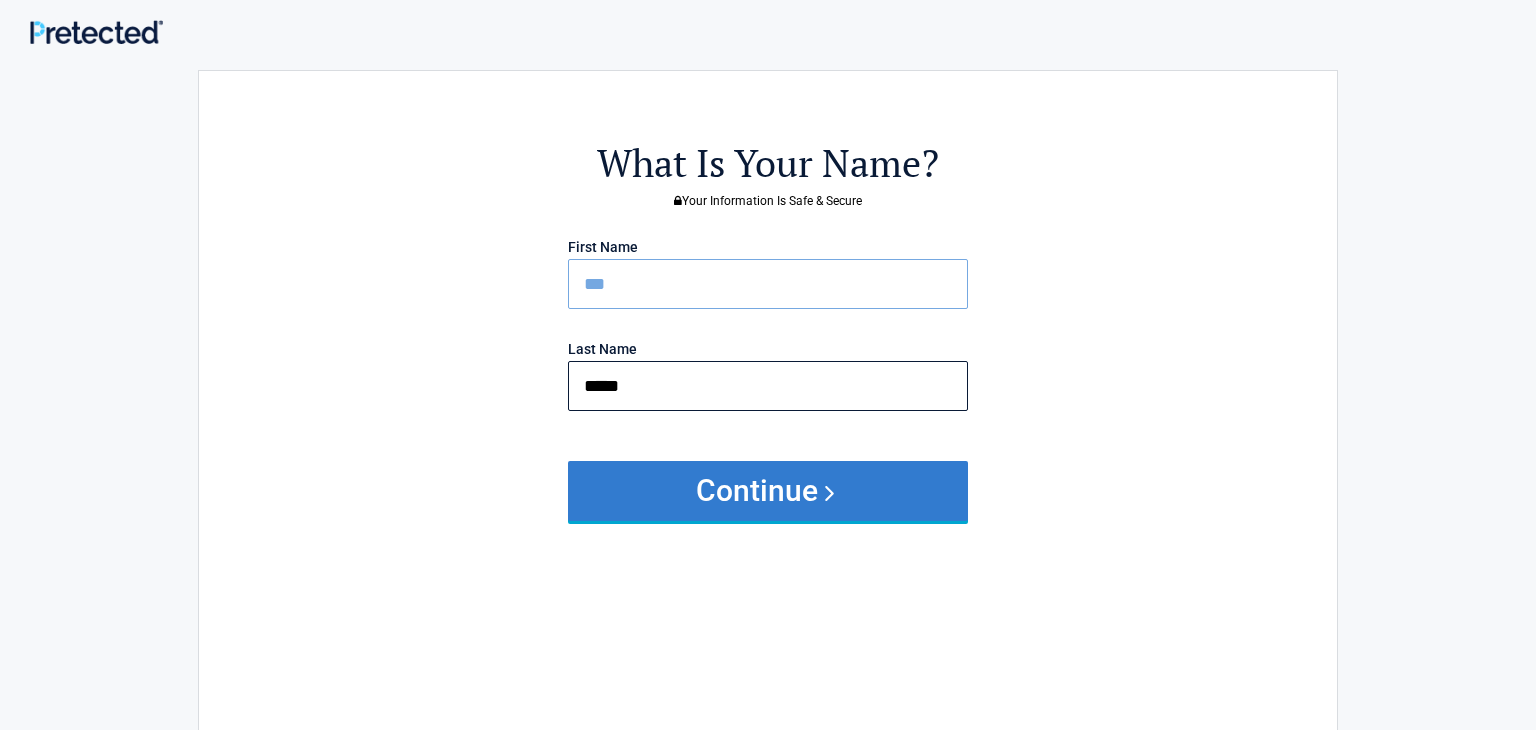 type on "*****" 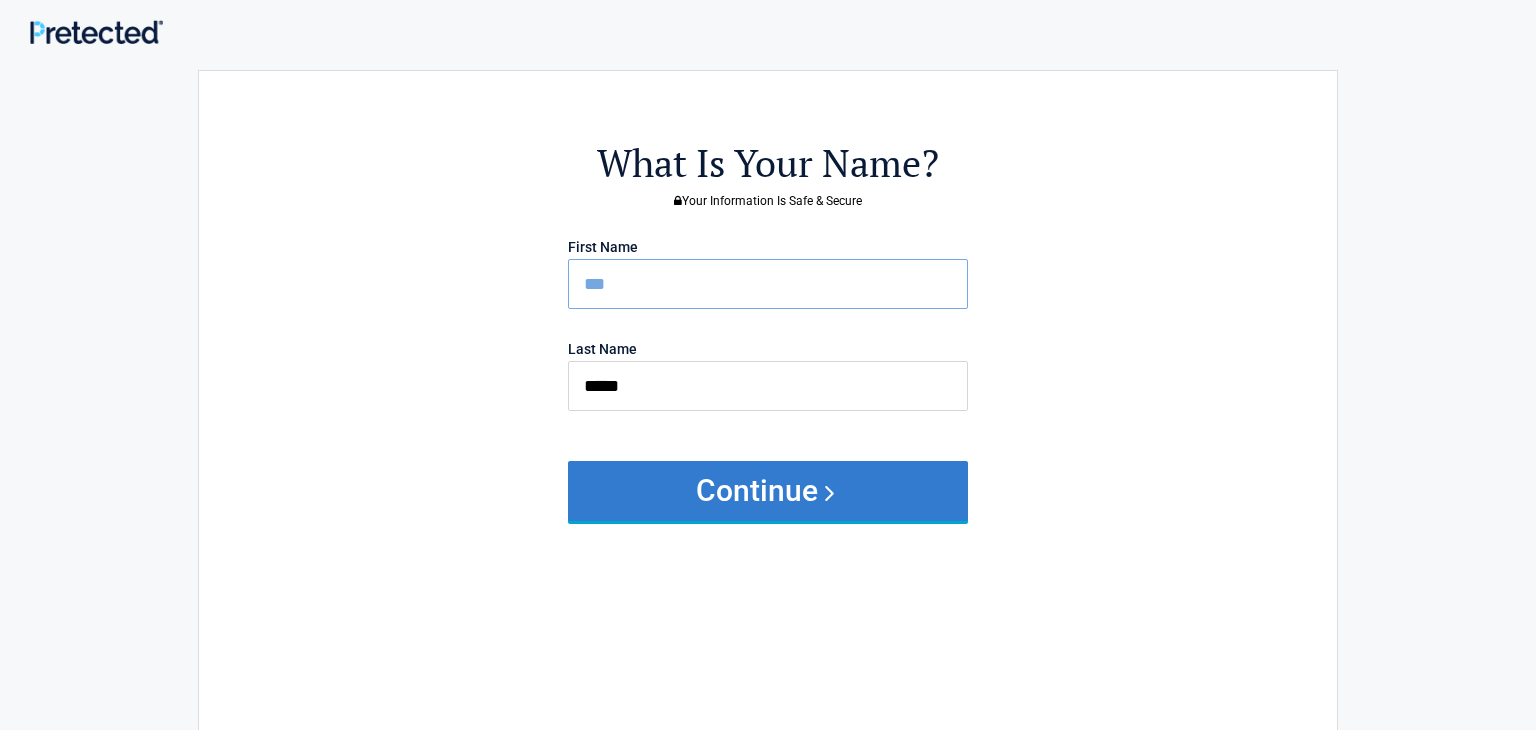 click on "Continue" at bounding box center (768, 491) 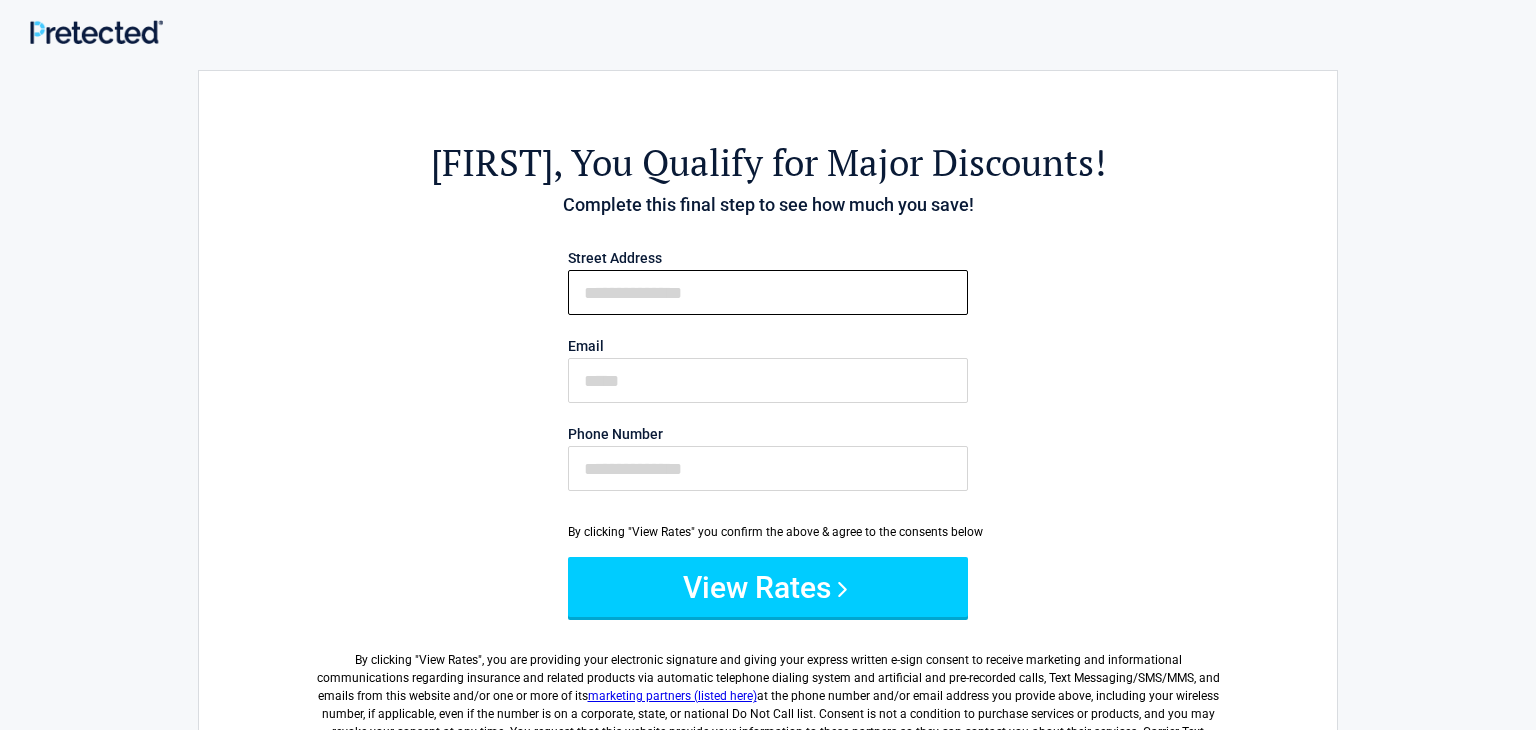 click on "First Name" at bounding box center [768, 292] 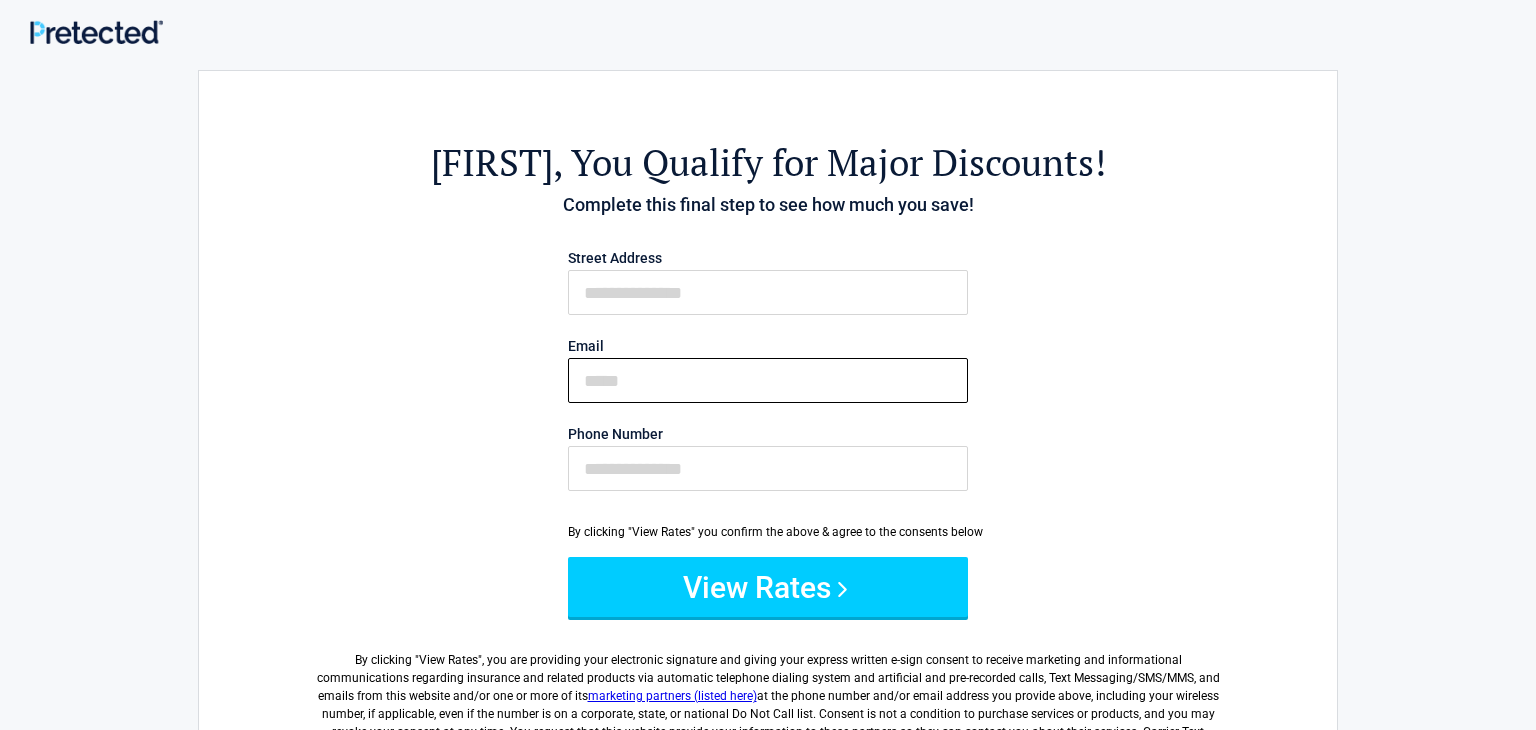 click on "Email" at bounding box center [768, 380] 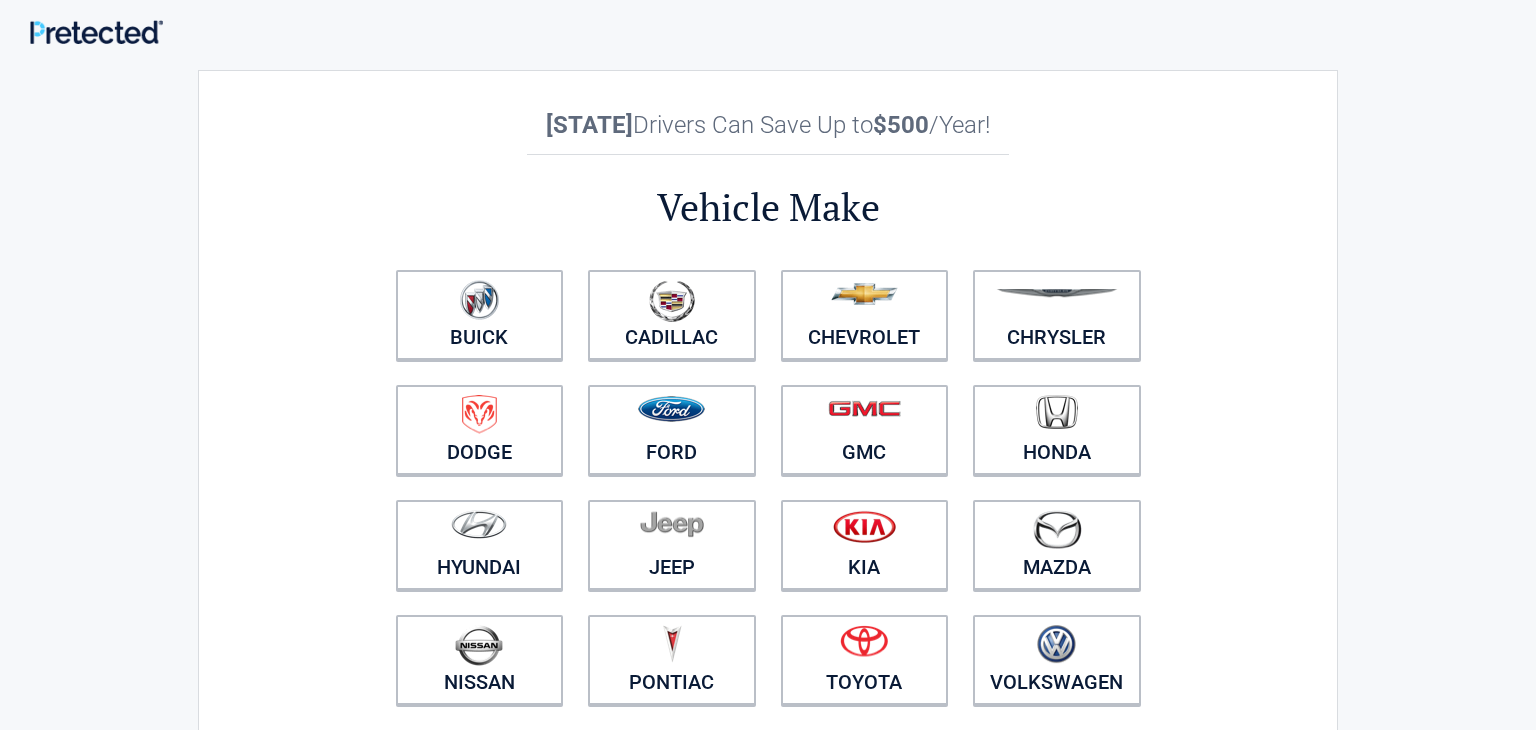 scroll, scrollTop: 0, scrollLeft: 0, axis: both 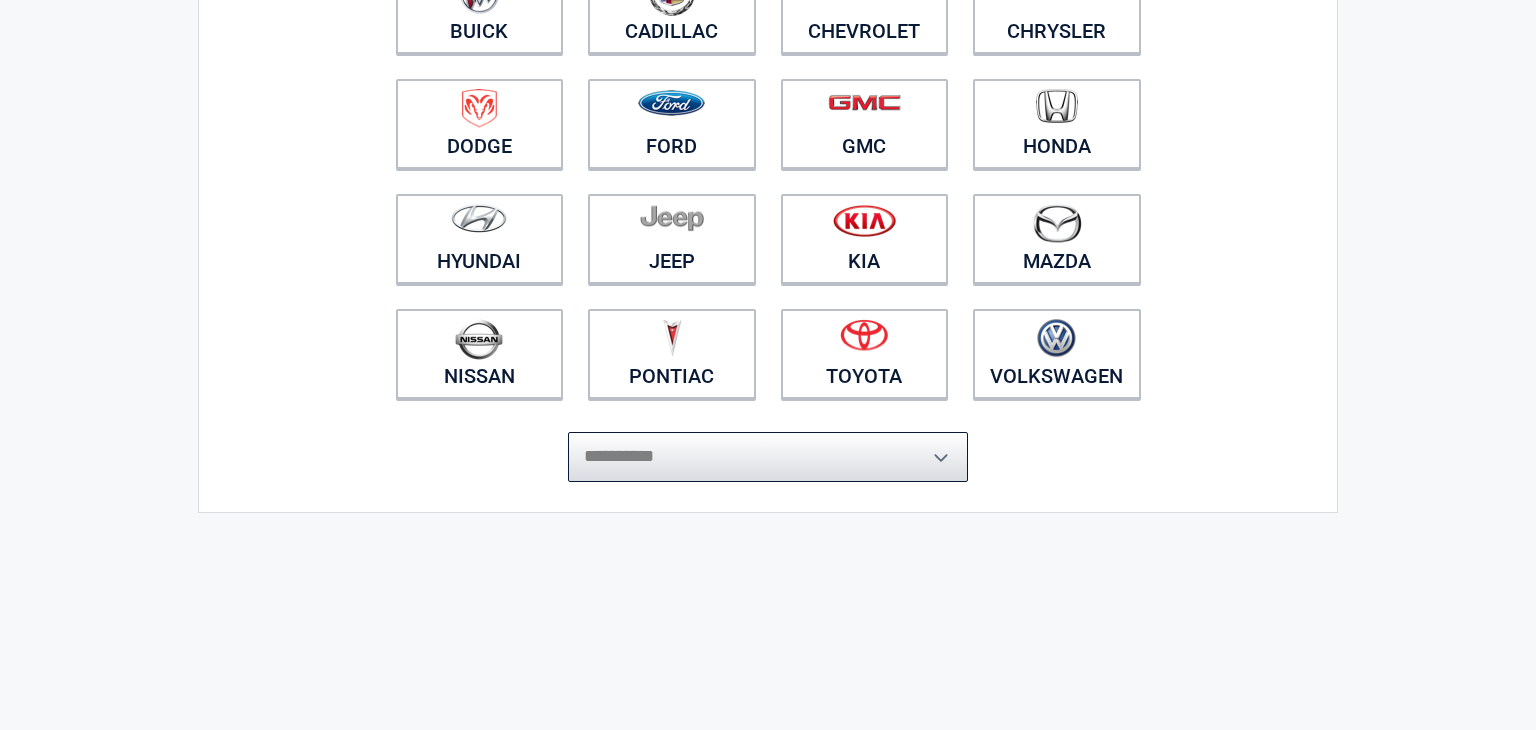 click on "**********" at bounding box center (768, 457) 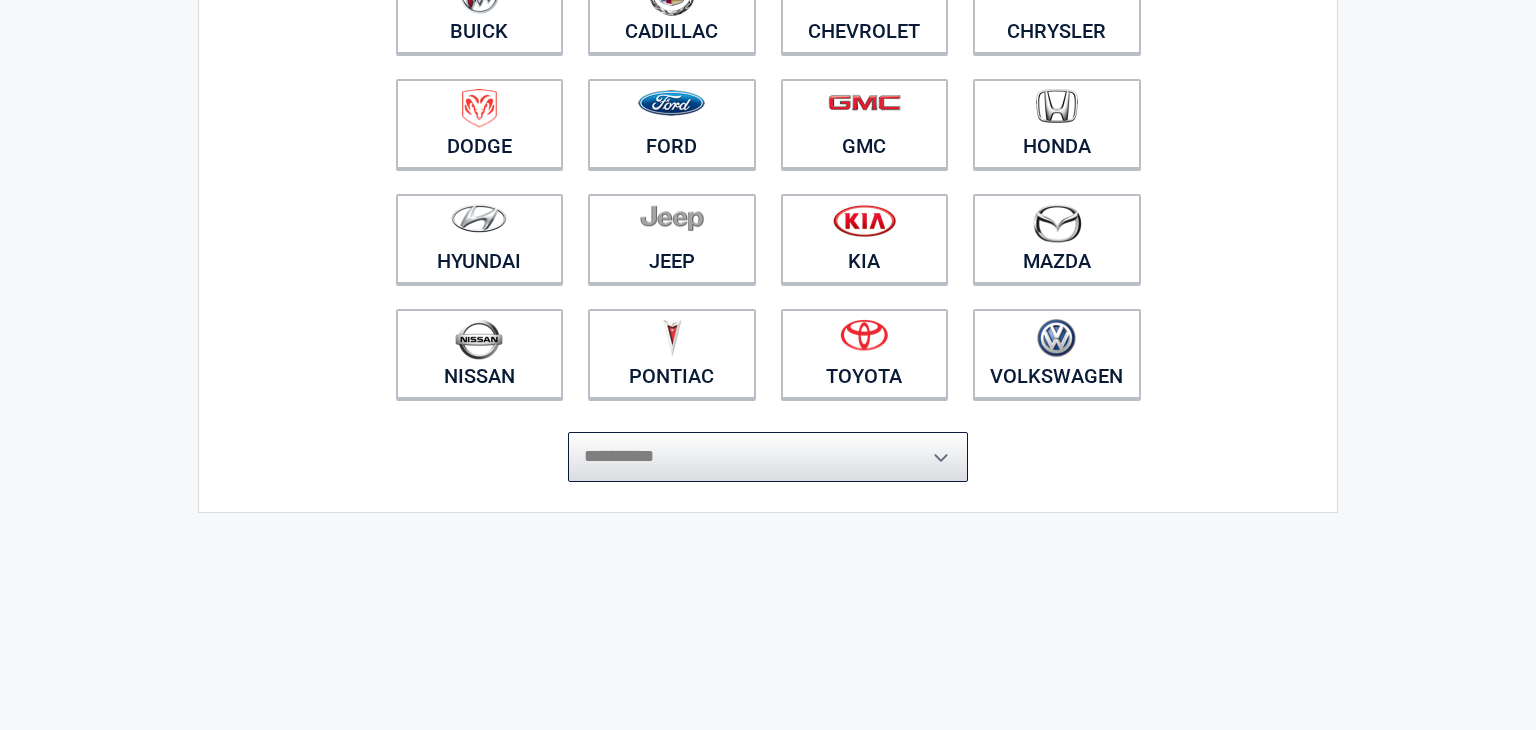 select on "*****" 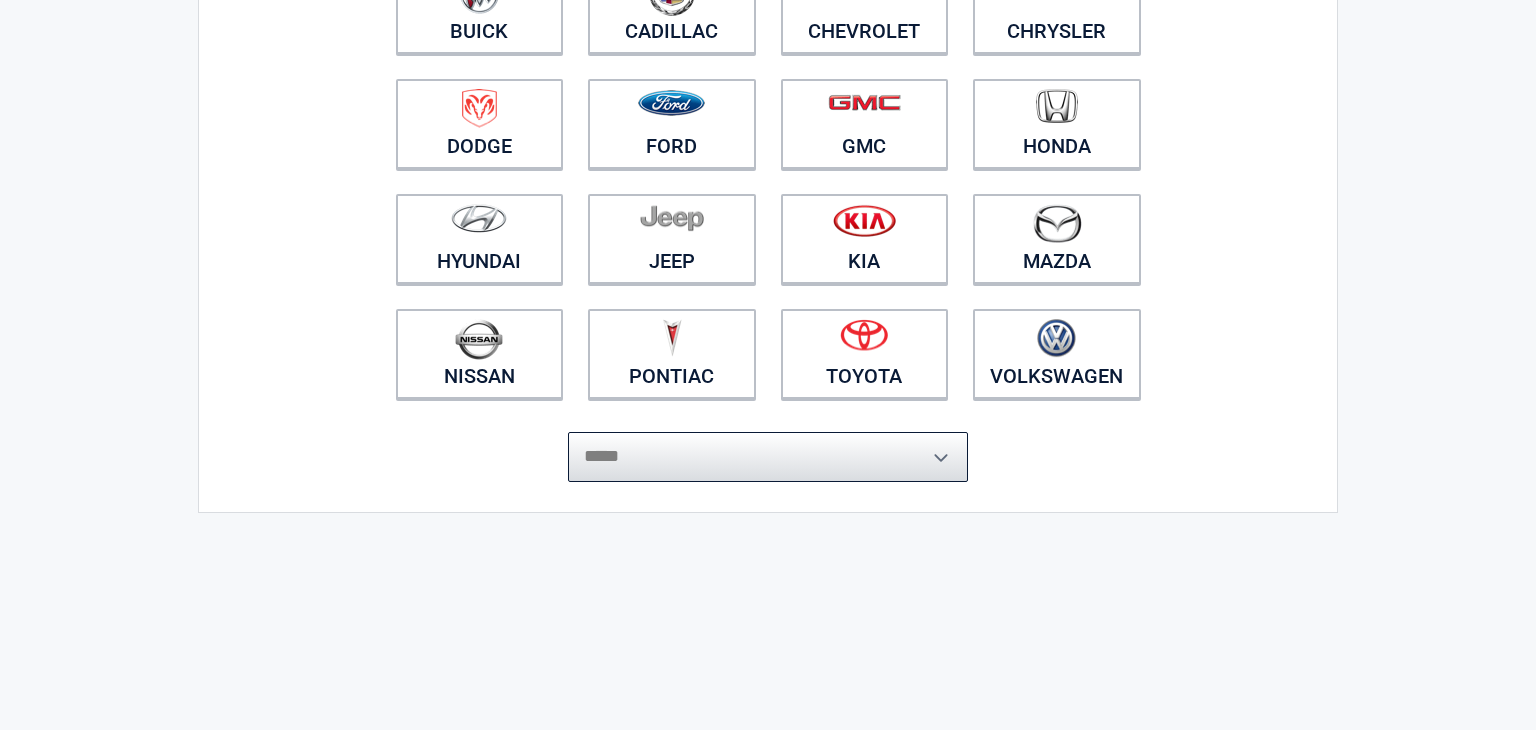 click on "**********" at bounding box center (768, 457) 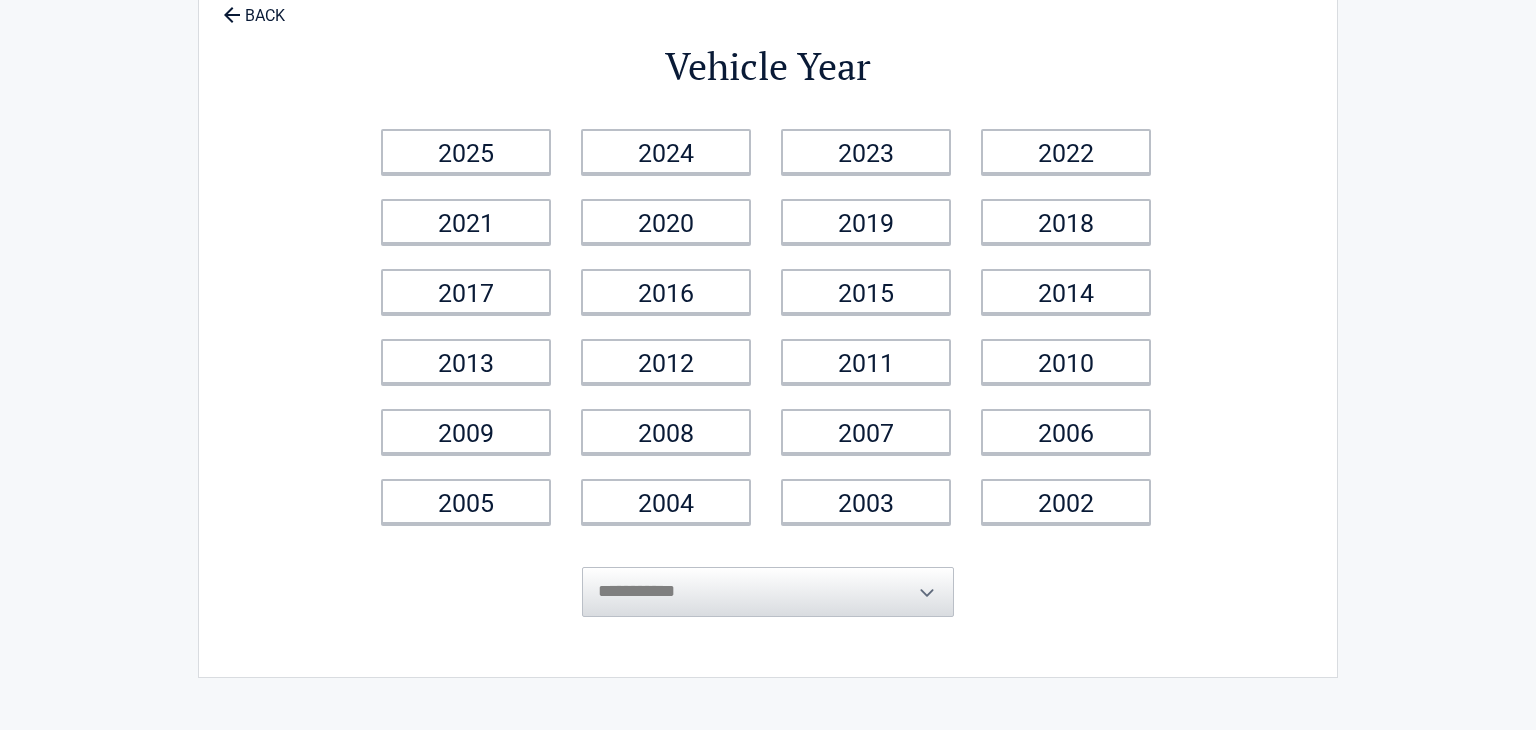 scroll, scrollTop: 0, scrollLeft: 0, axis: both 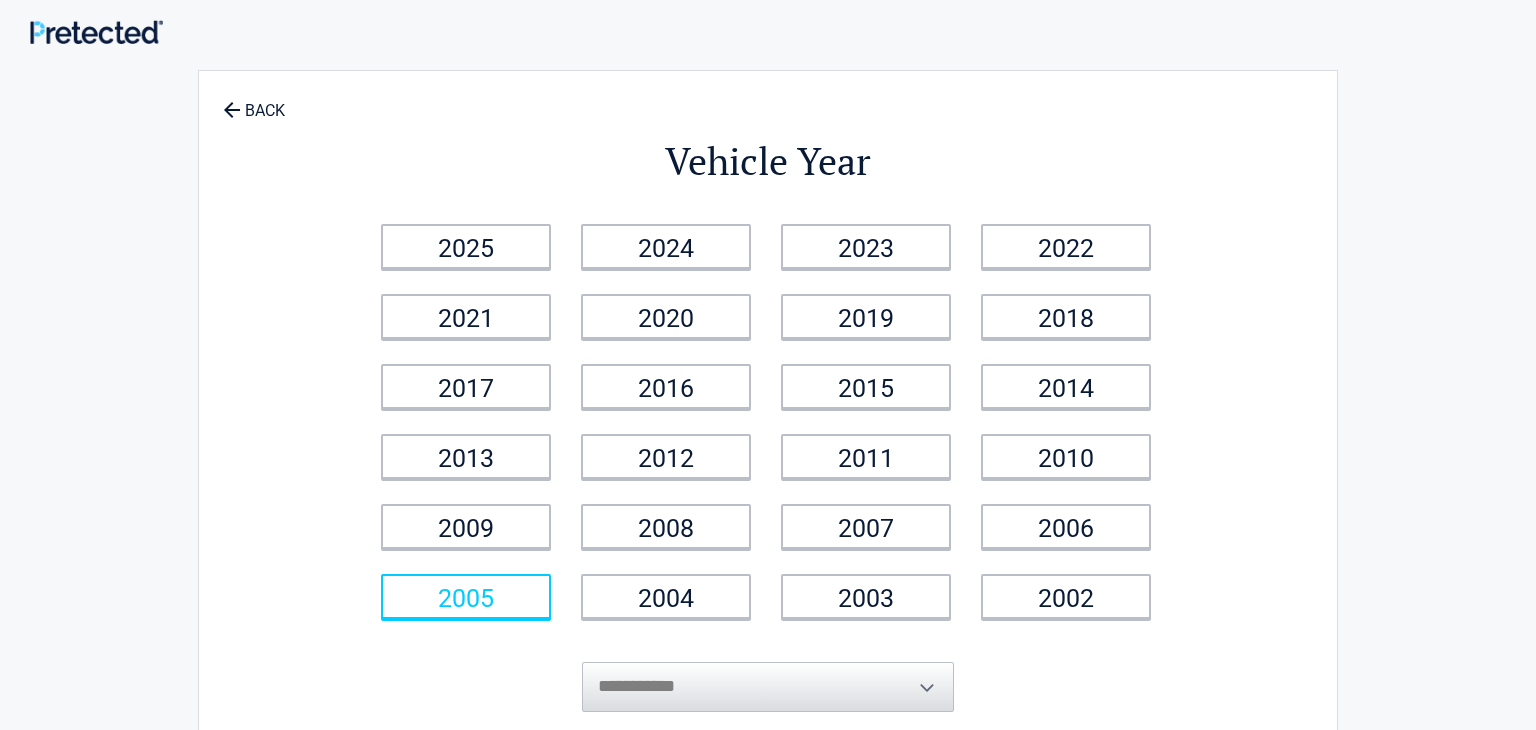 click on "2005" at bounding box center [466, 596] 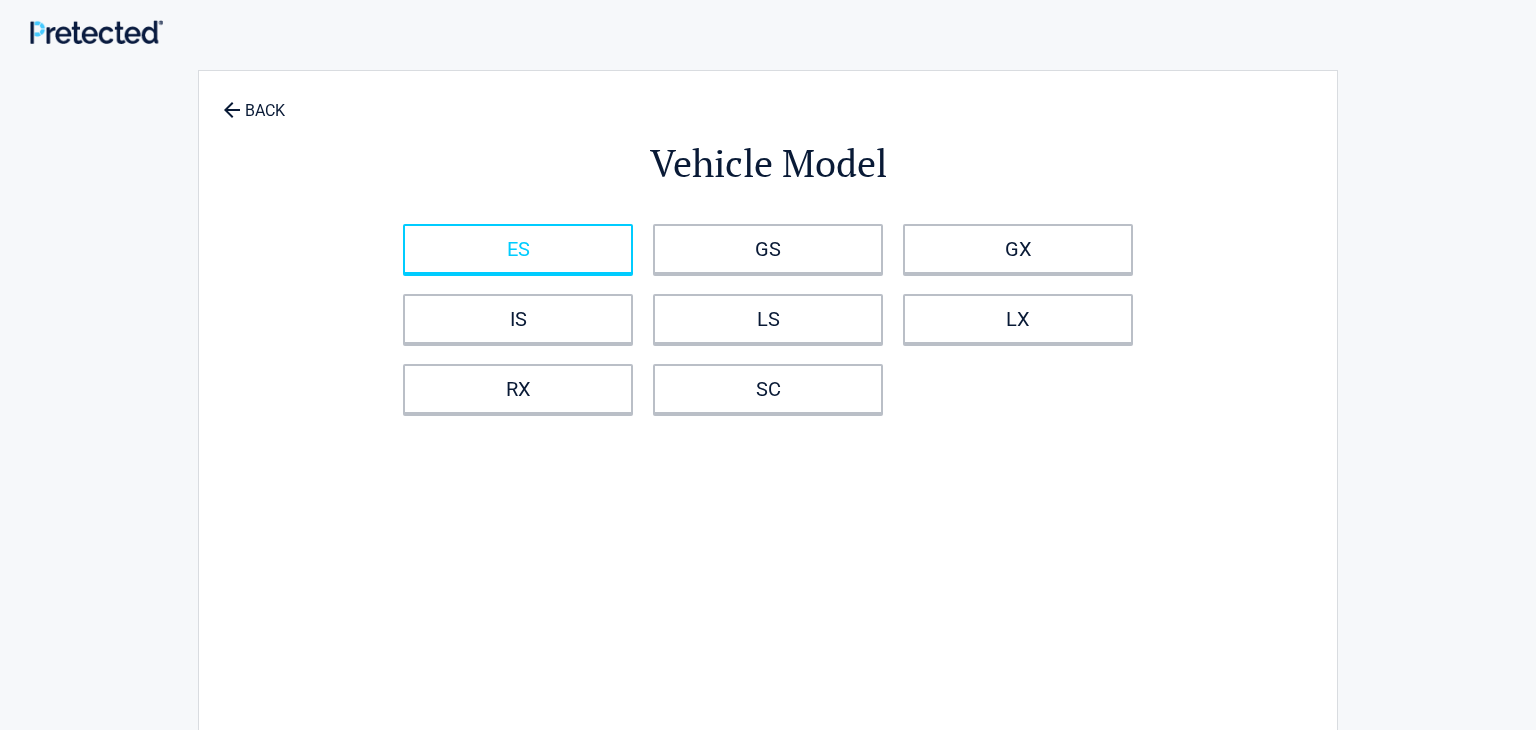 click on "ES" at bounding box center [518, 249] 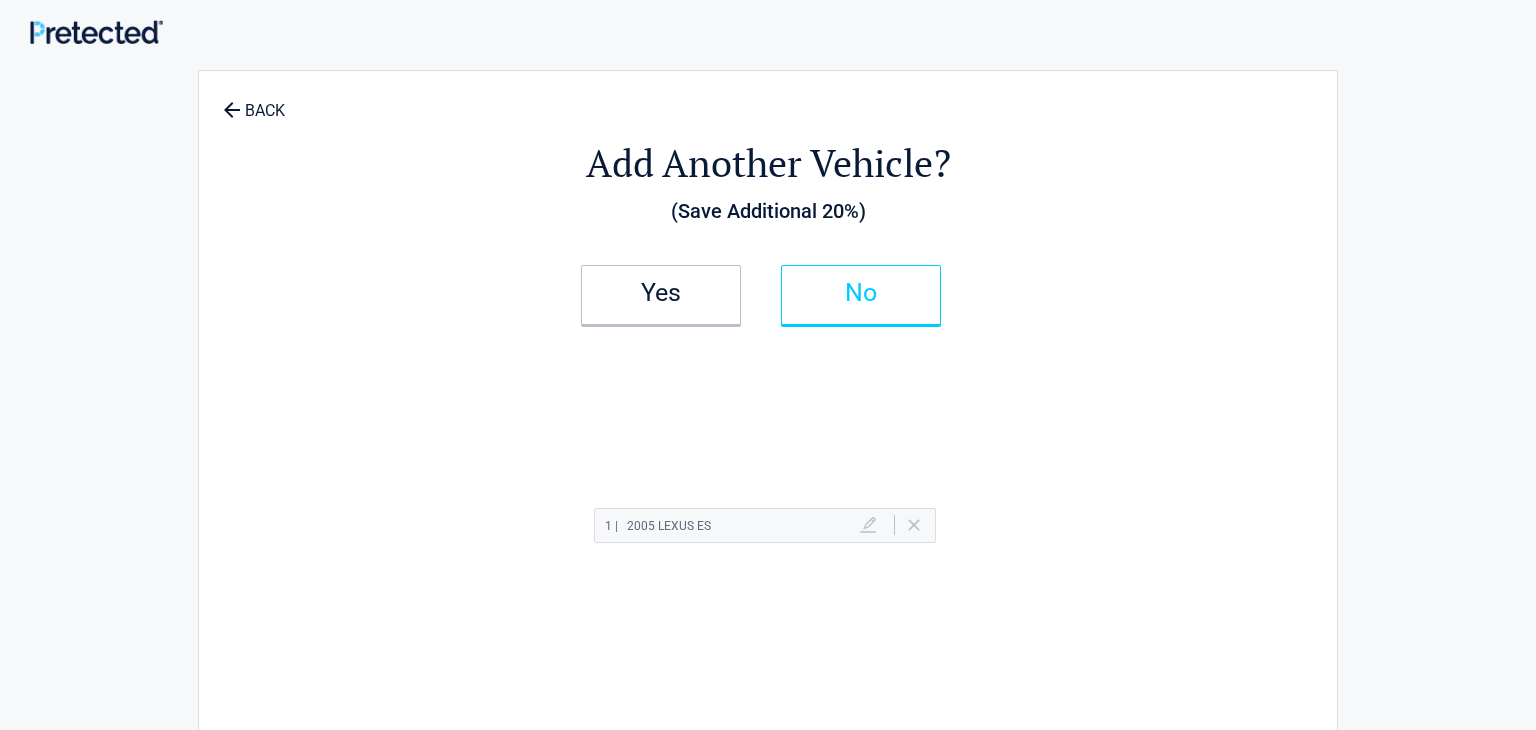 click on "No" at bounding box center (861, 295) 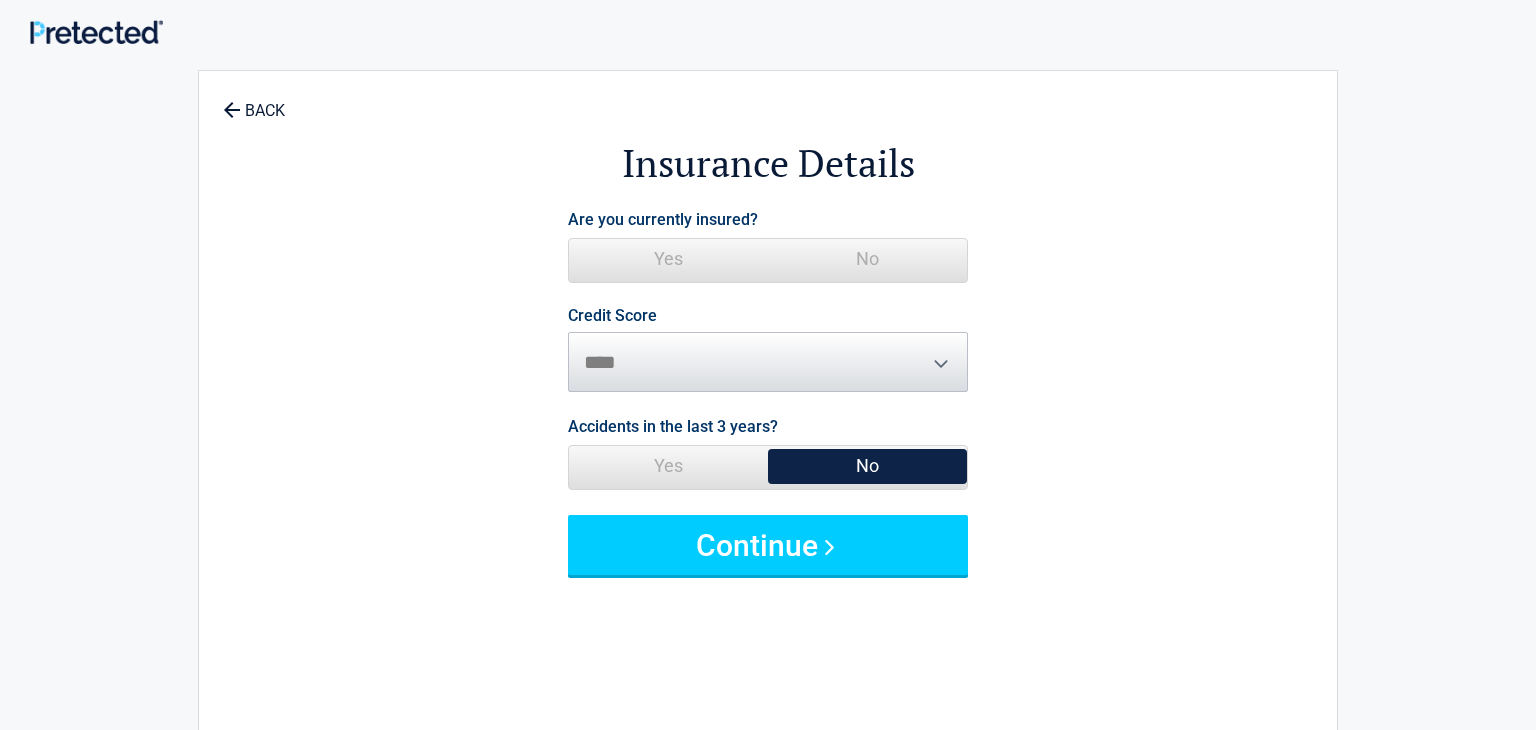 click on "No" at bounding box center [867, 259] 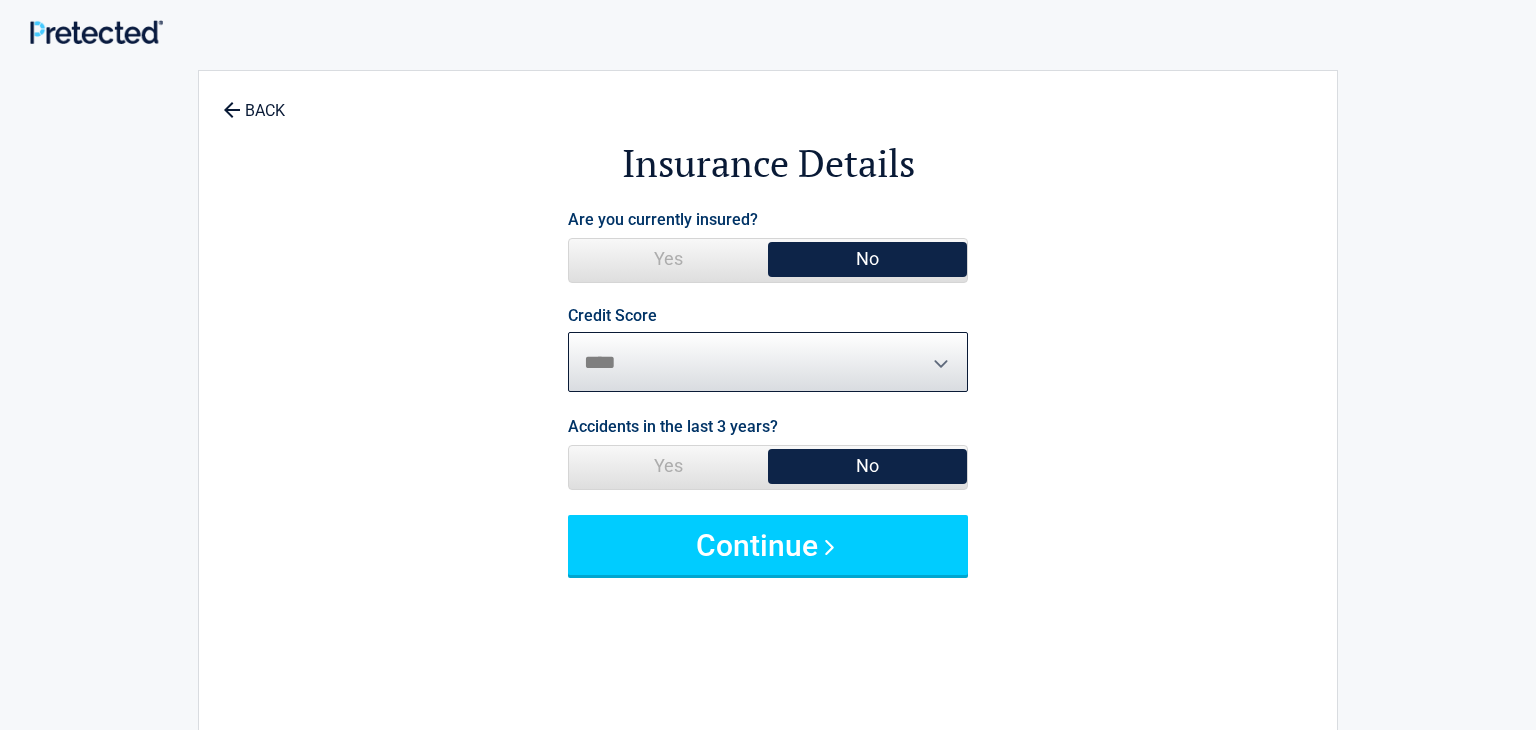 click on "*********
****
*******
****" at bounding box center (768, 362) 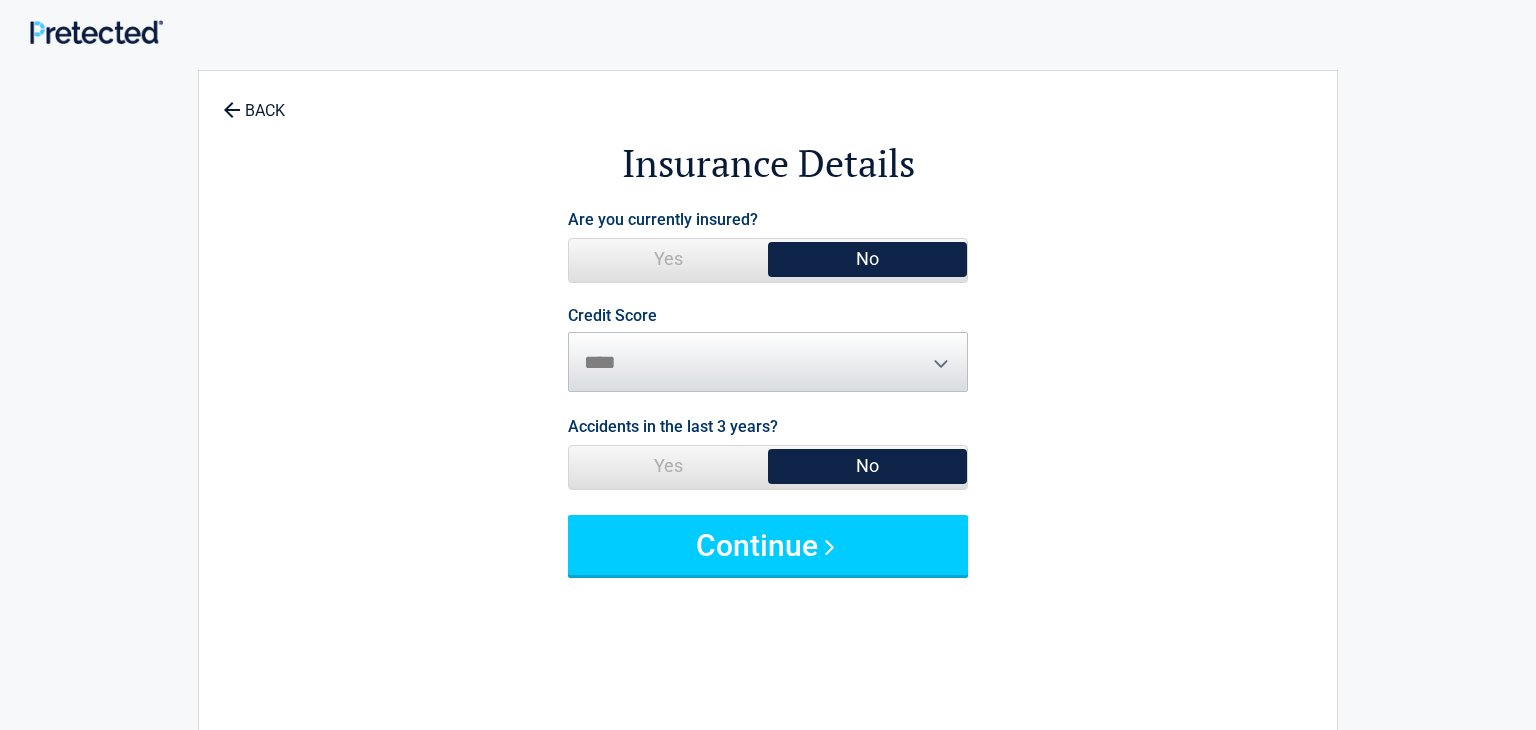click on "Yes" at bounding box center [668, 466] 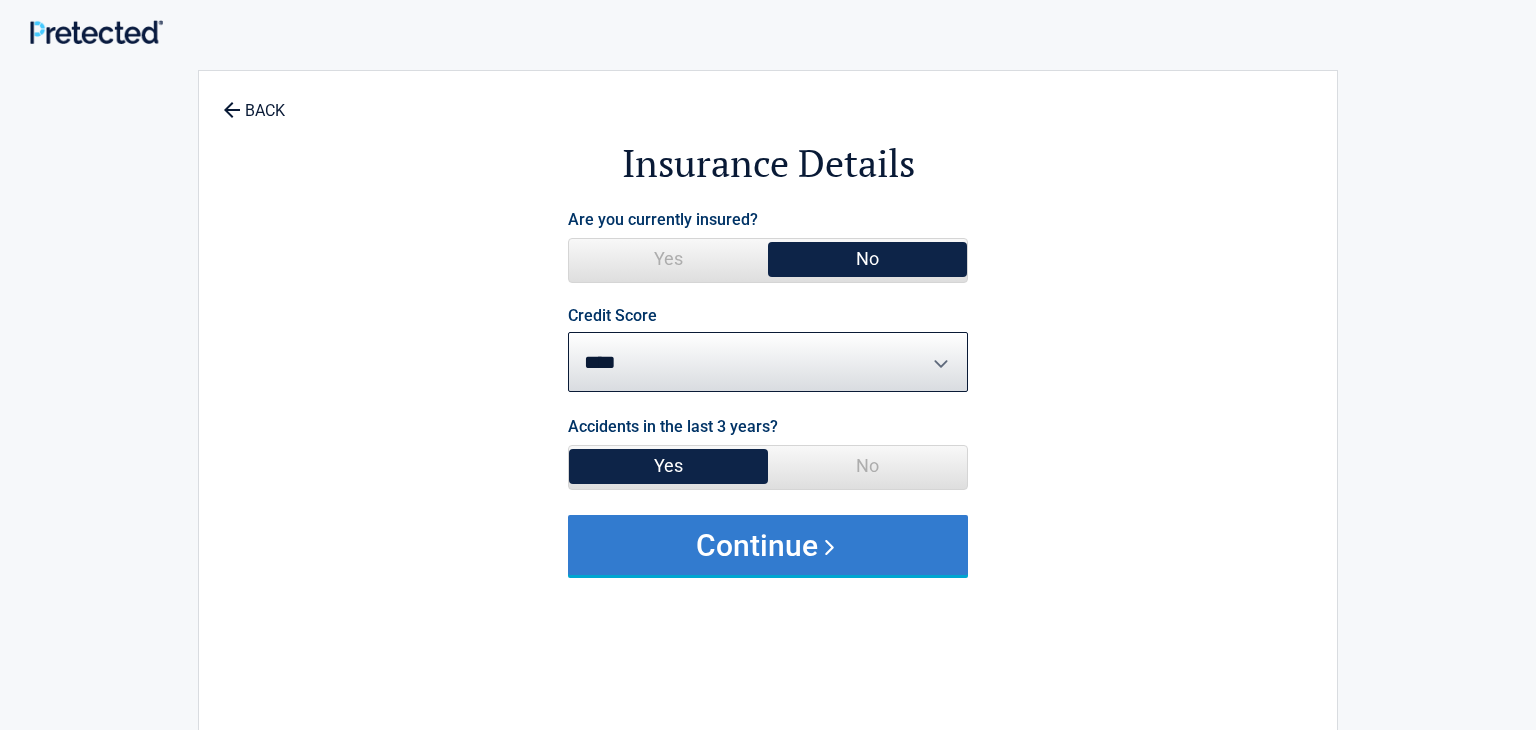 click on "Continue" at bounding box center (768, 545) 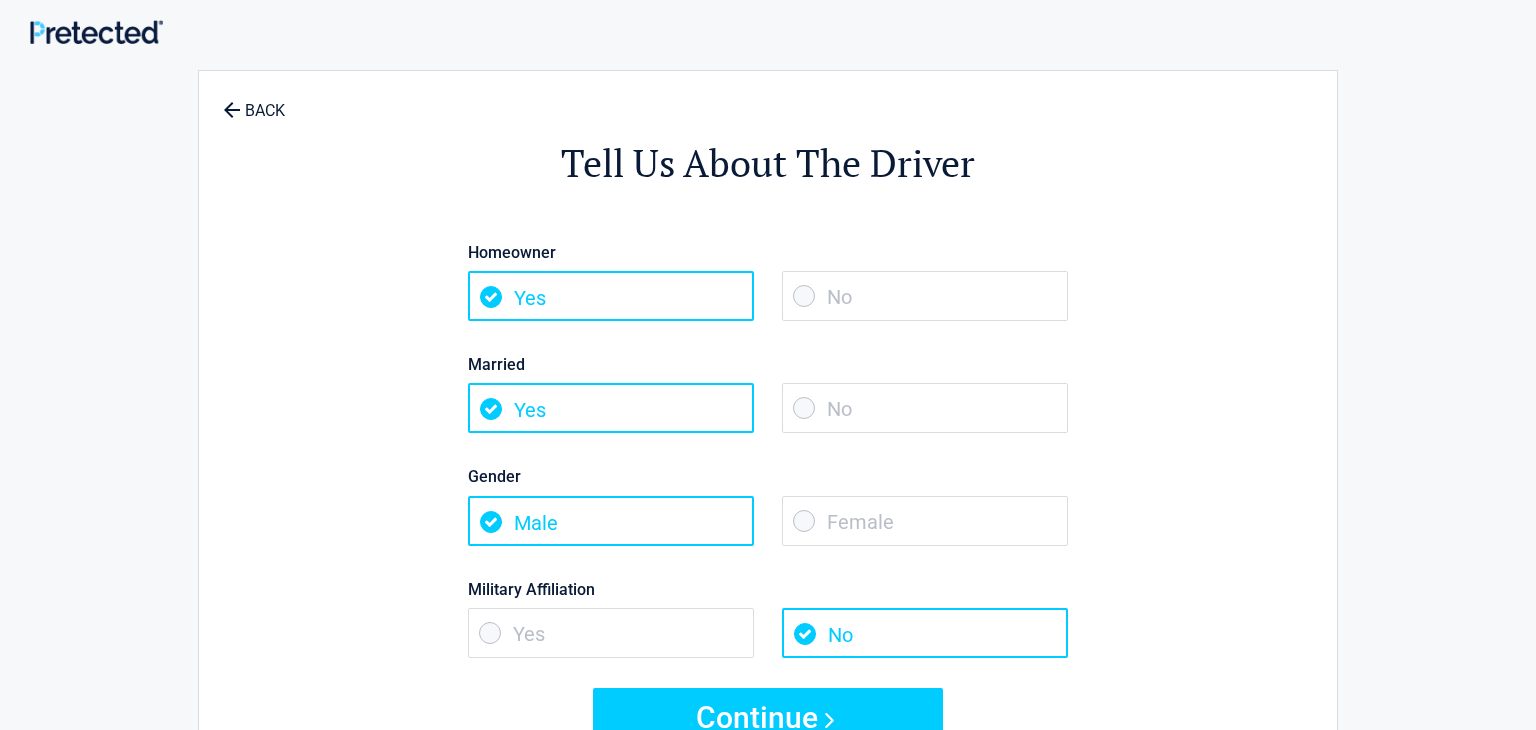 click on "No" at bounding box center (925, 296) 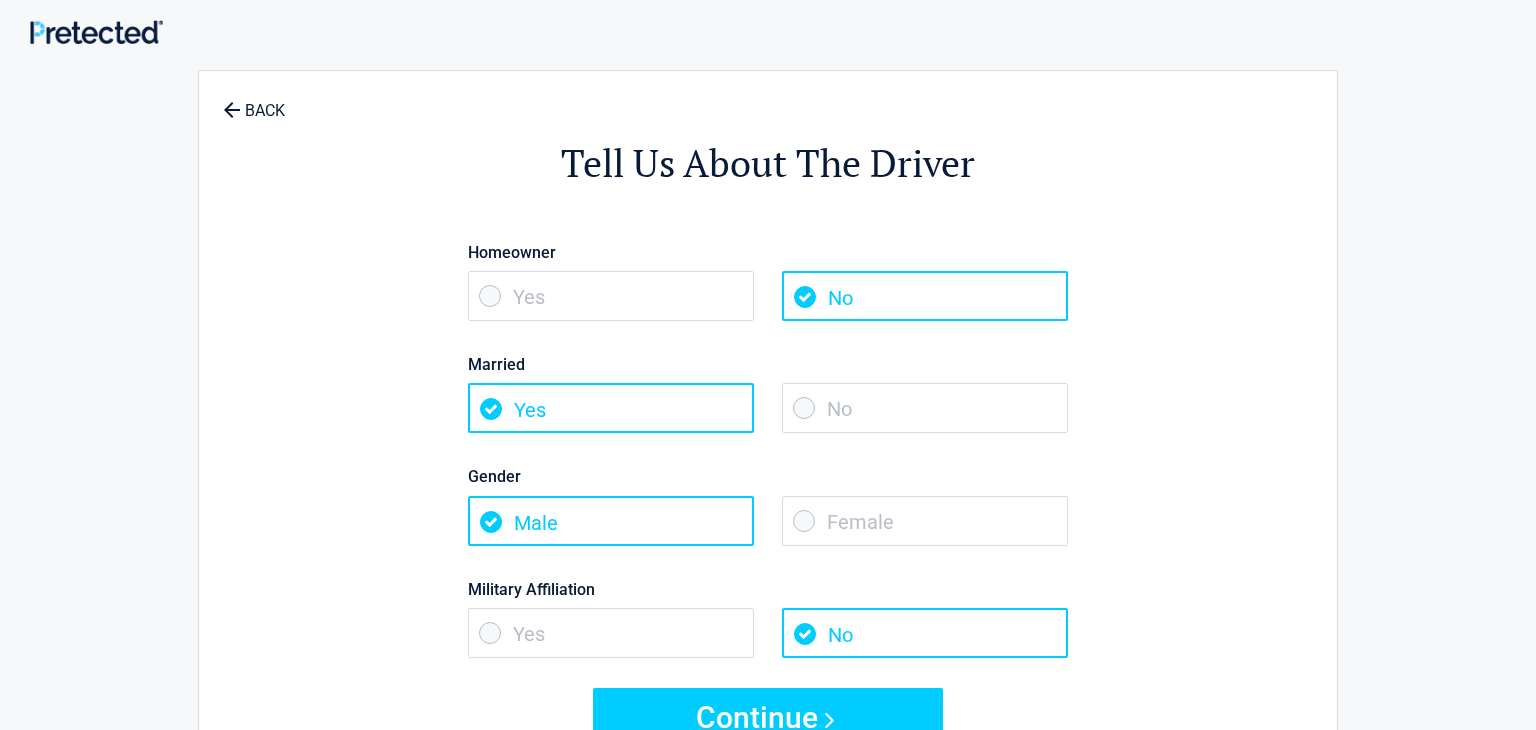 click on "No" at bounding box center (925, 408) 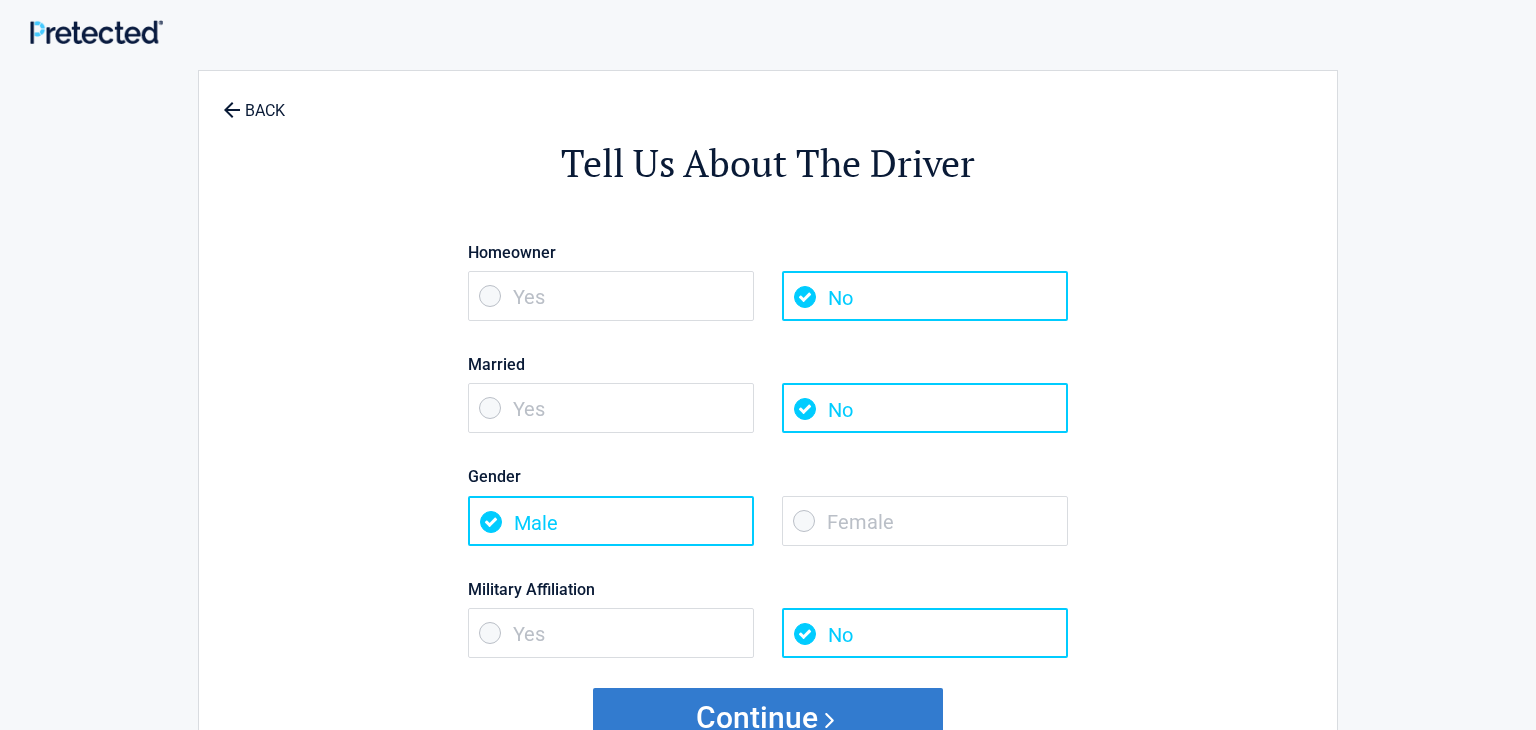 click on "Continue" at bounding box center [768, 718] 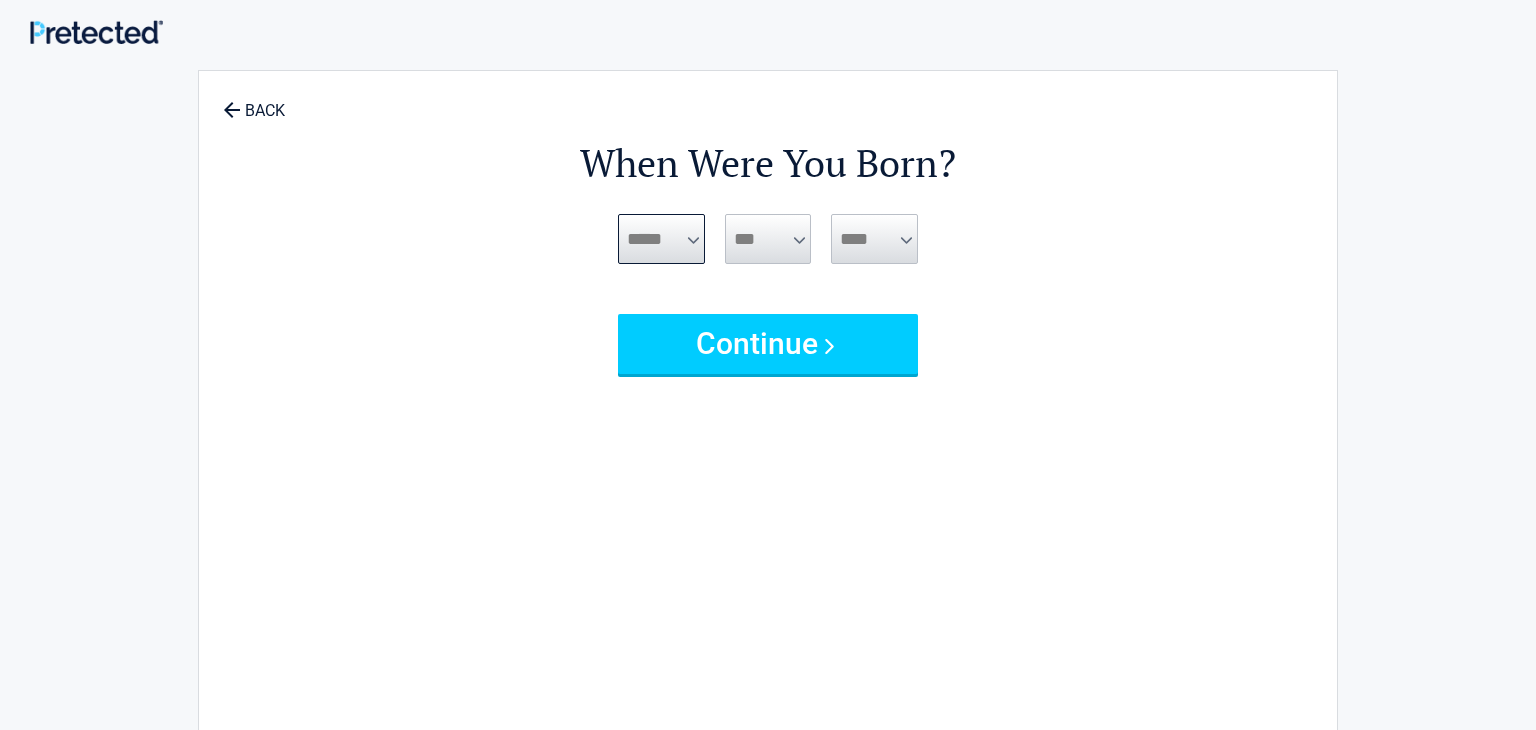 click on "*****
***
***
***
***
***
***
***
***
***
***
***
***" at bounding box center [661, 239] 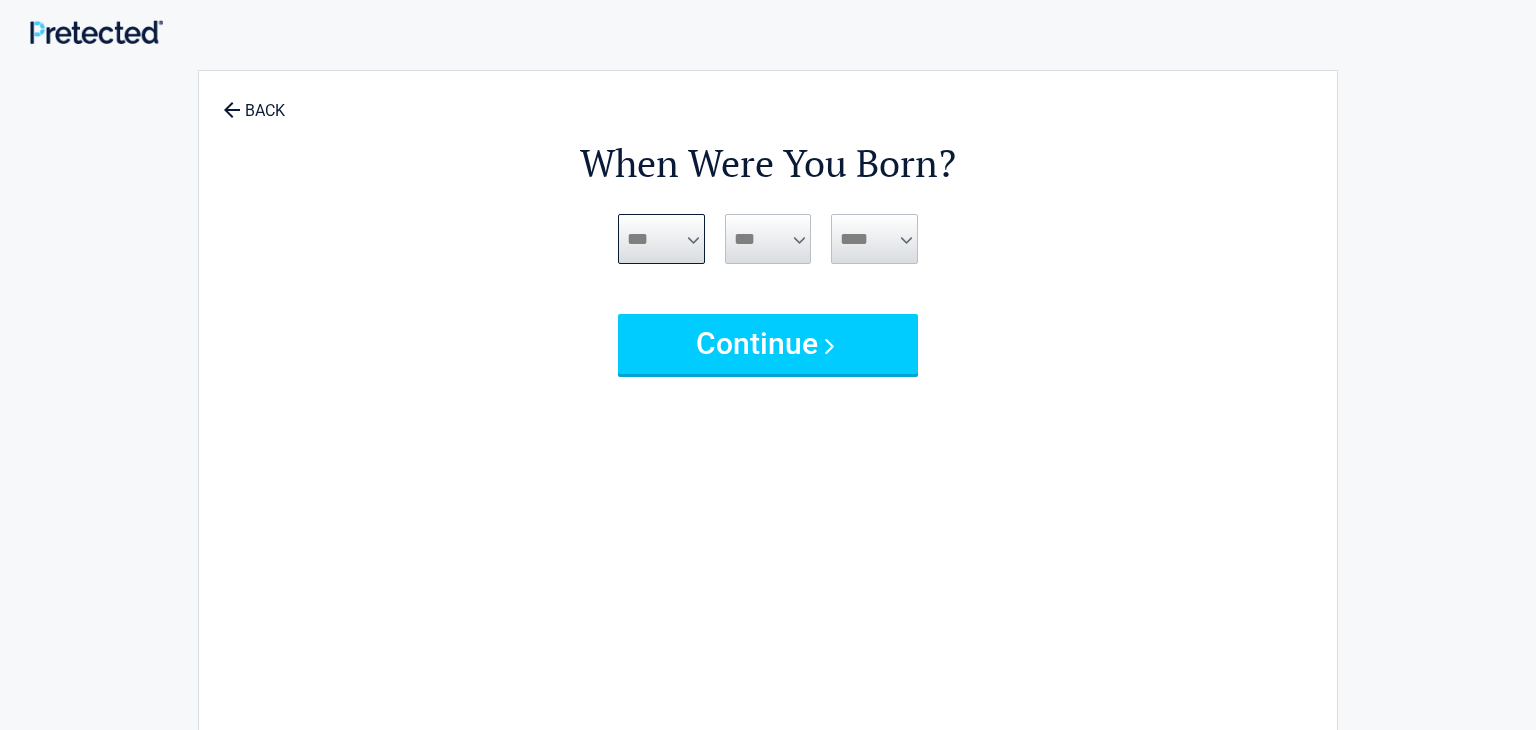 click on "*****
***
***
***
***
***
***
***
***
***
***
***
***" at bounding box center (661, 239) 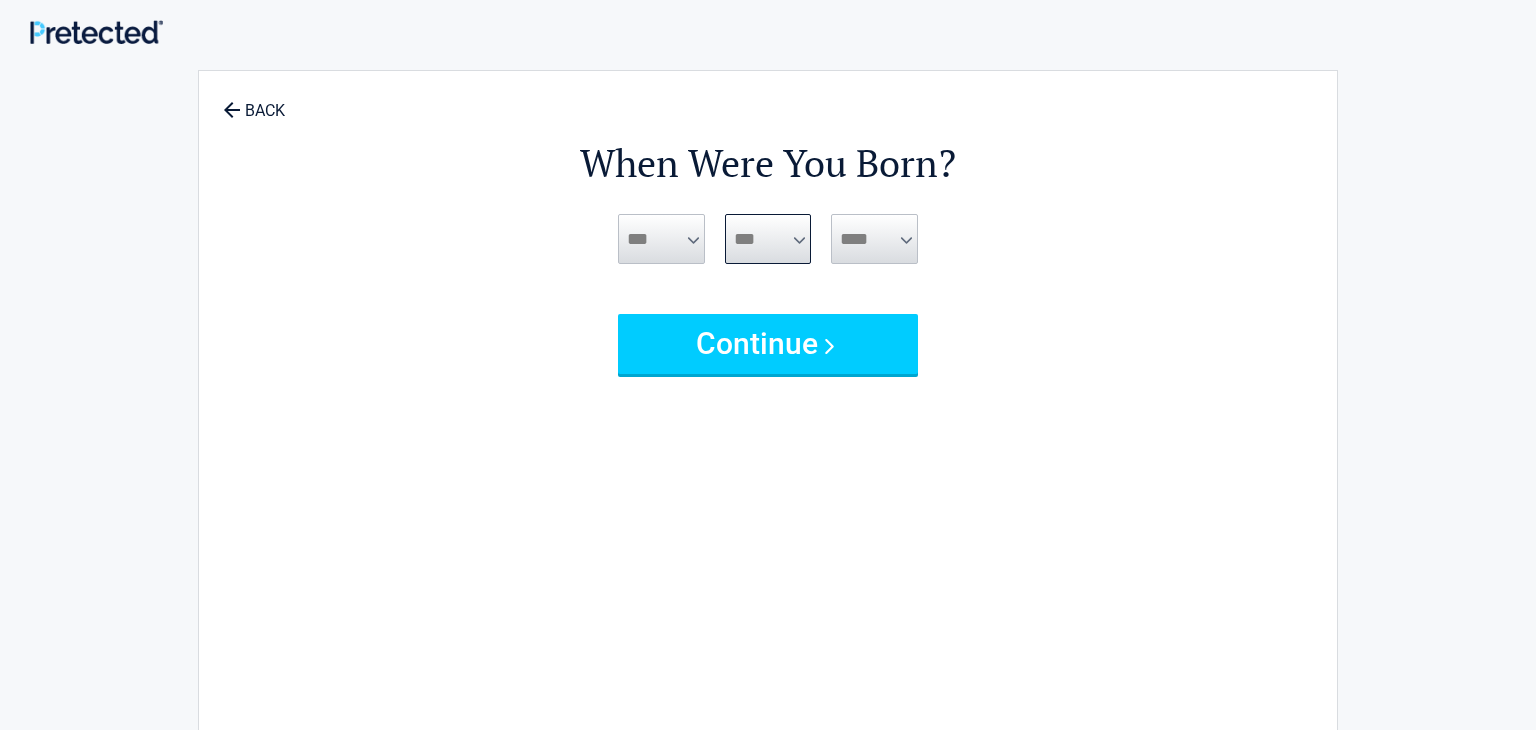 click on "*** * * * * * * * * * ** ** ** ** ** ** ** ** ** ** ** ** ** ** ** ** ** ** ** **" at bounding box center [768, 239] 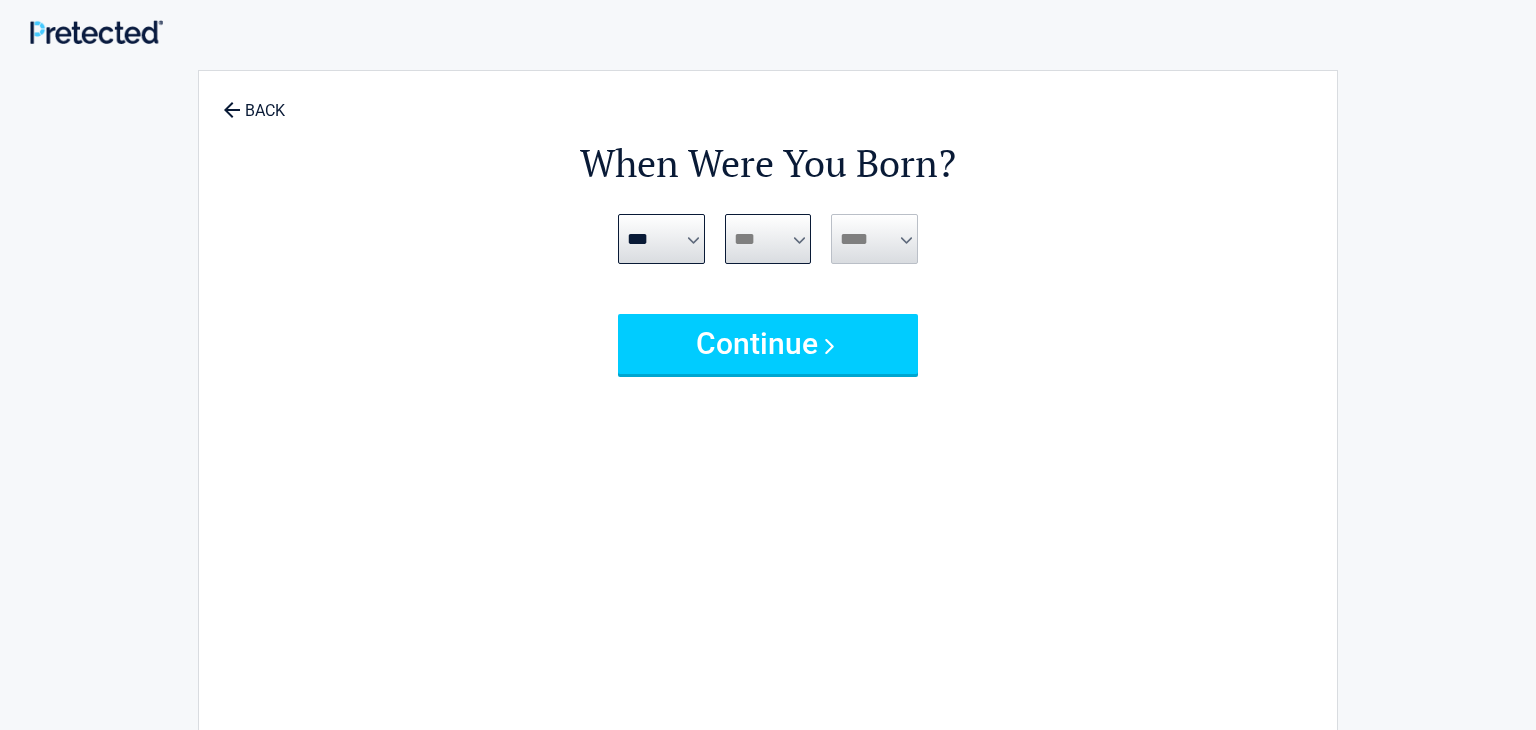 select on "**" 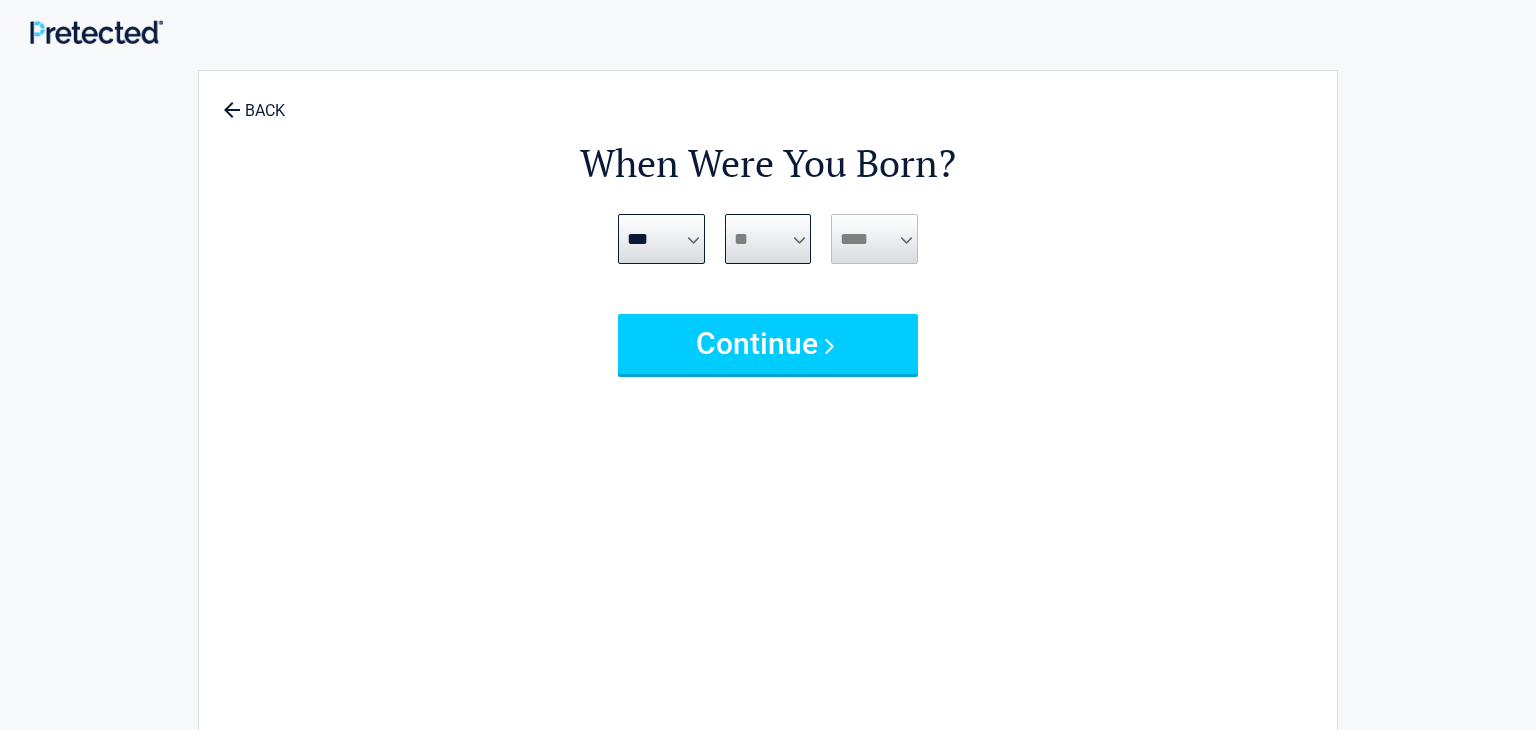 click on "*** * * * * * * * * * ** ** ** ** ** ** ** ** ** ** ** ** ** ** ** ** ** ** ** **" at bounding box center (768, 239) 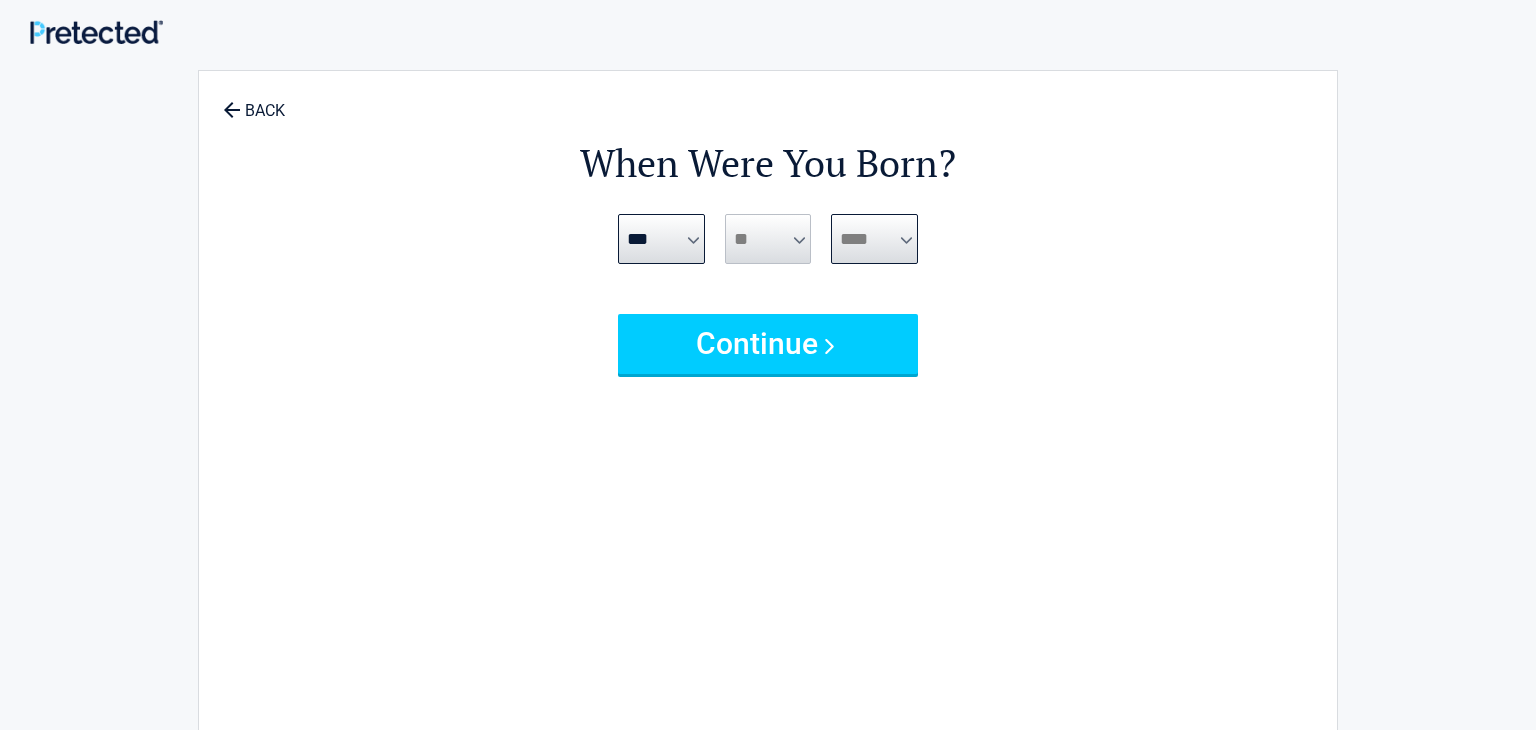 click on "****
****
****
****
****
****
****
****
****
****
****
****
****
****
****
****
****
****
****
****
****
****
****
****
****
****
****
****
****
****
****
****
****
****
****
****
****
****
****
****
****
****
****
****
****
****
****
****
****
****
****
****
****
****
****
****
****
****
****
****
****
****
****
****" at bounding box center (874, 239) 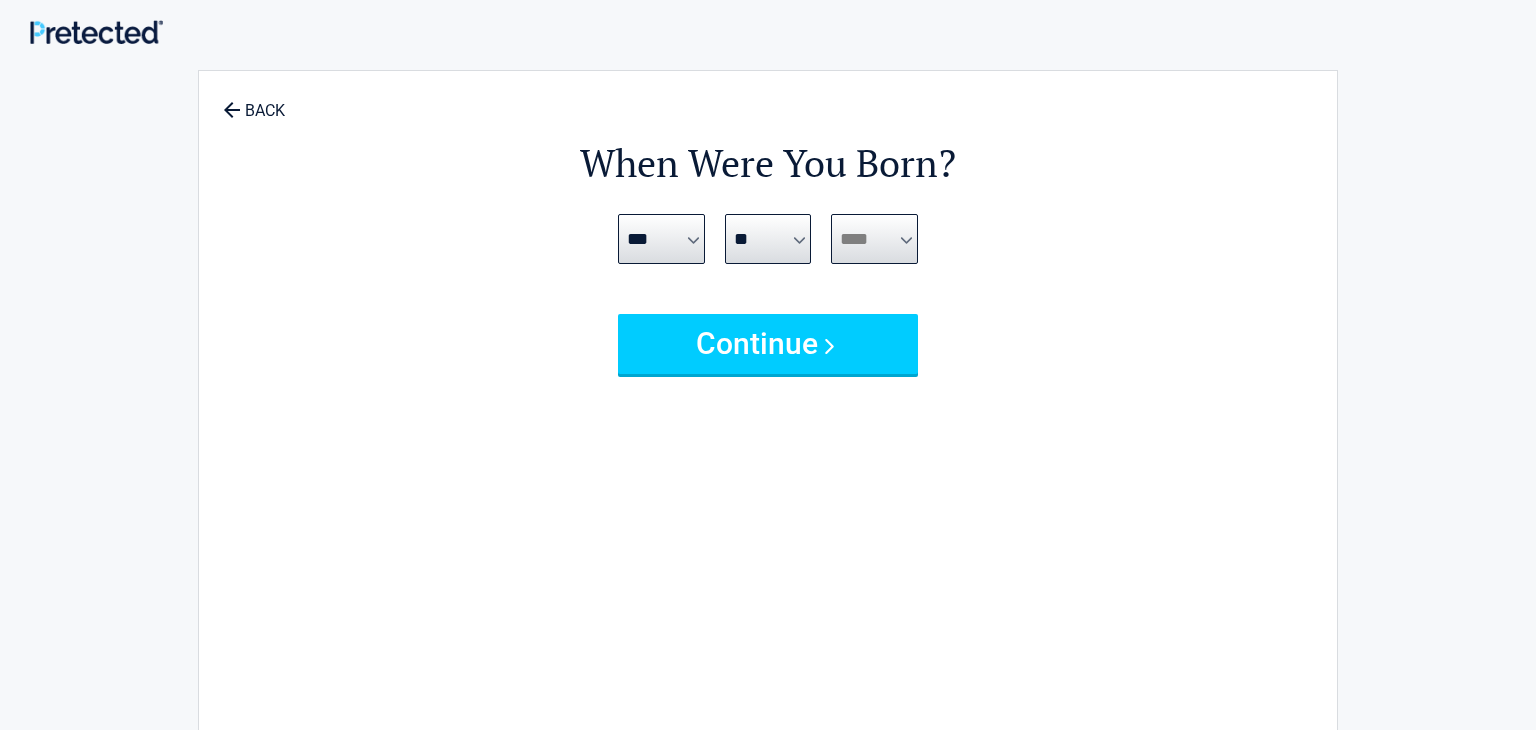 select on "****" 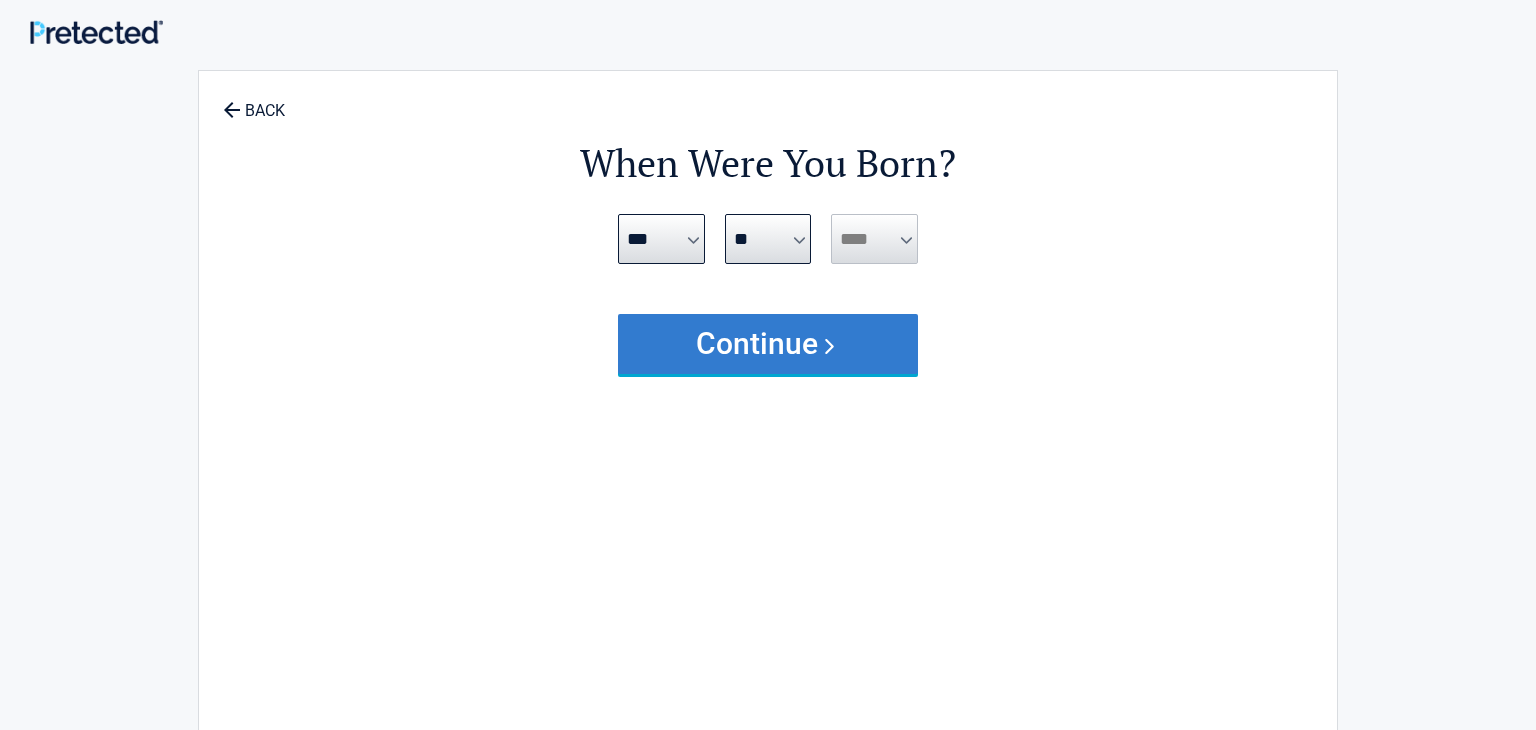 click on "Continue" at bounding box center (768, 344) 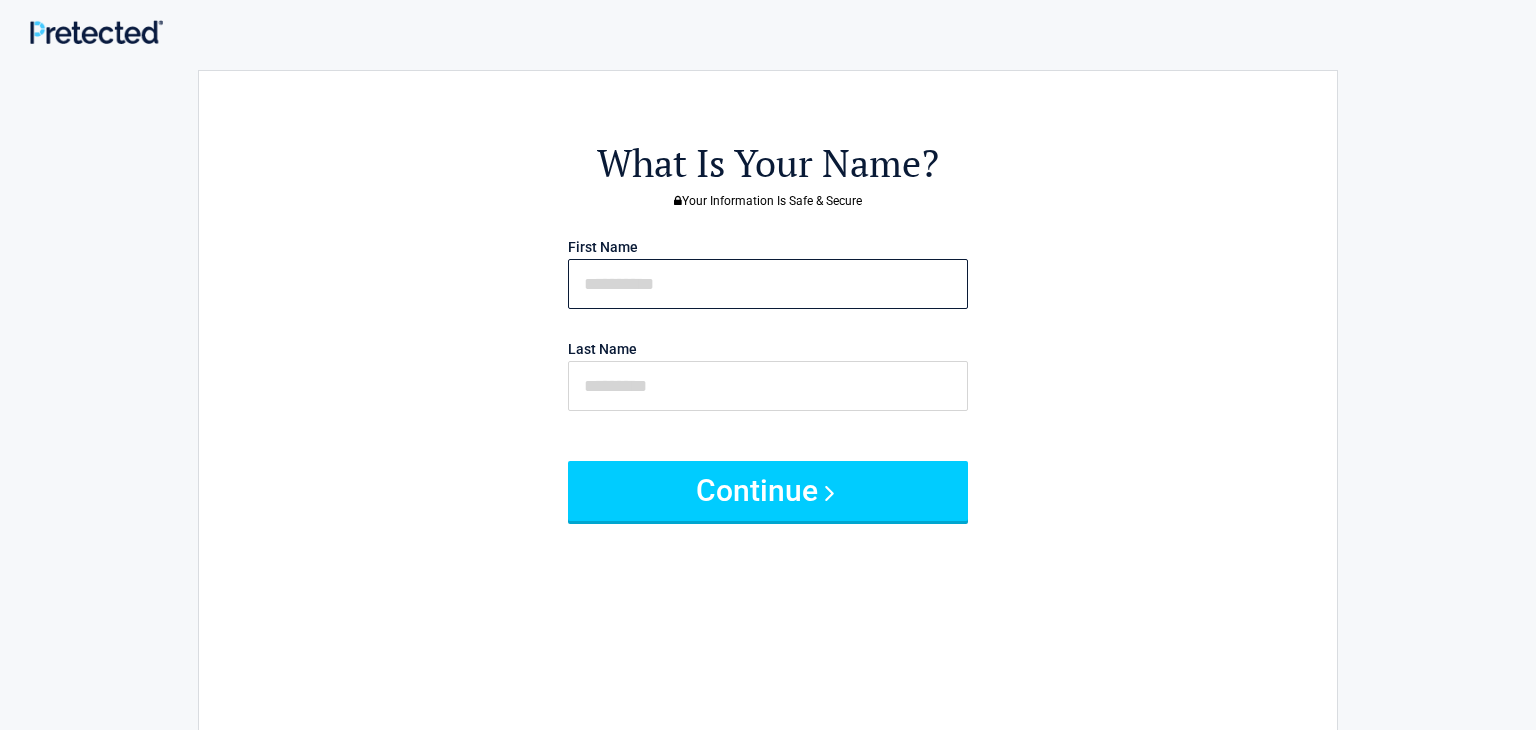 click at bounding box center [768, 284] 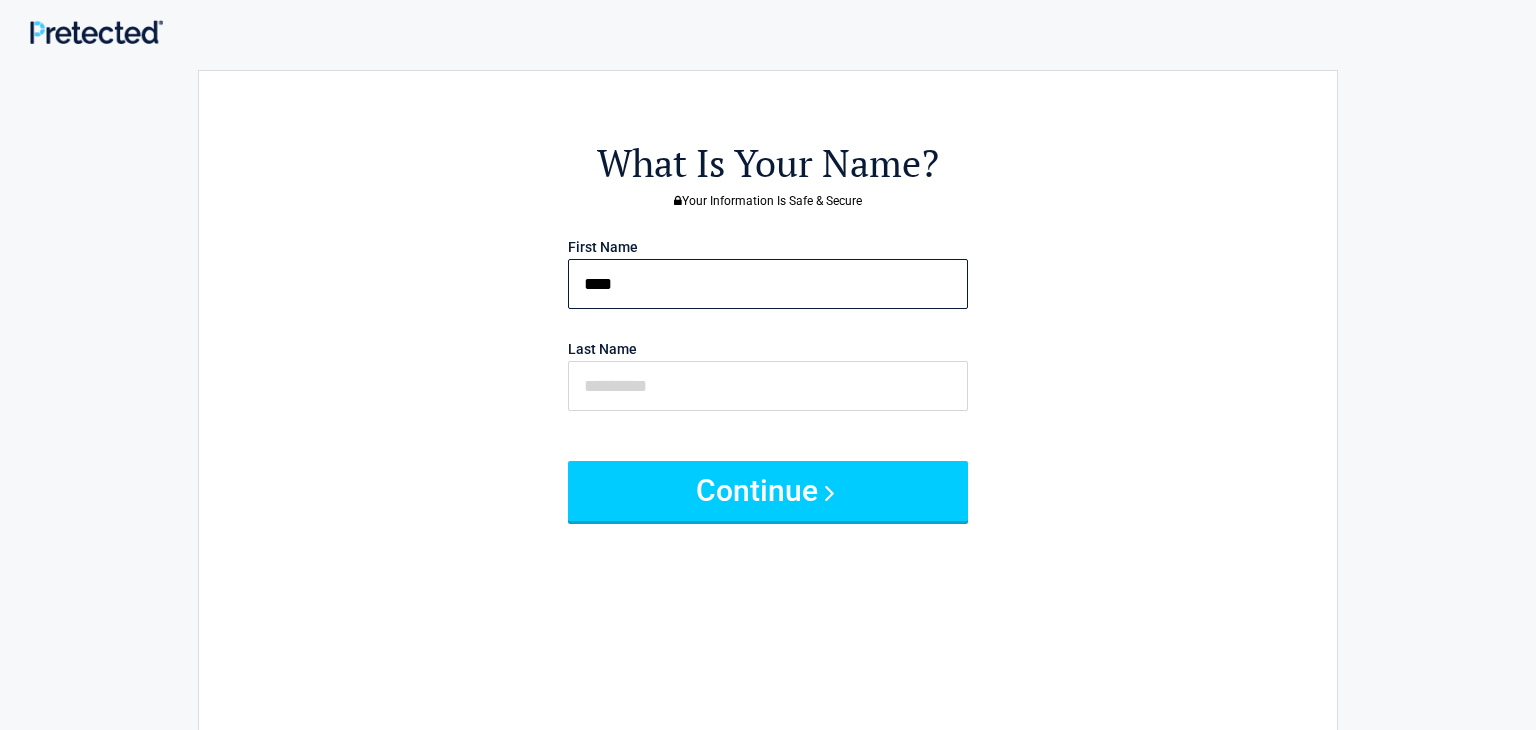 type on "****" 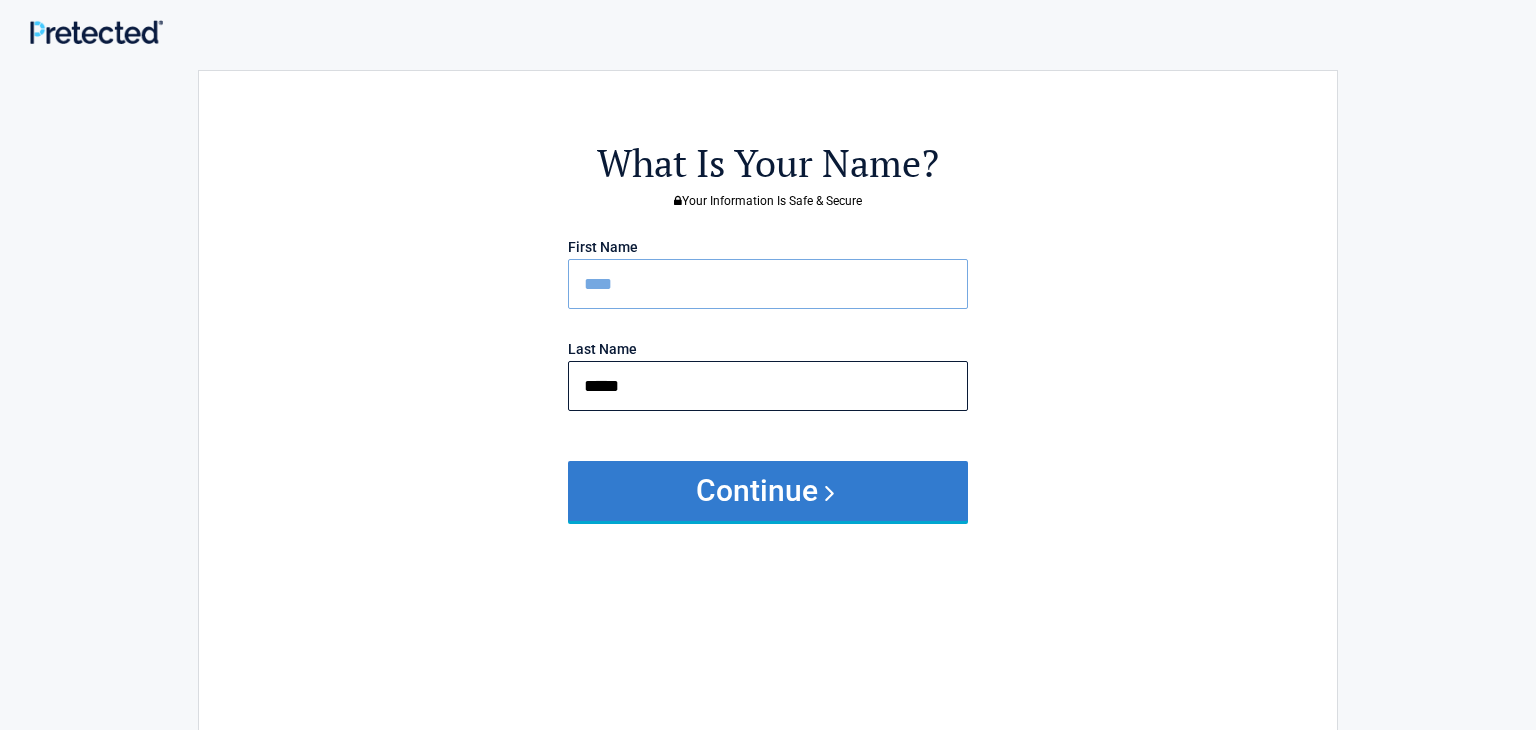 type on "*****" 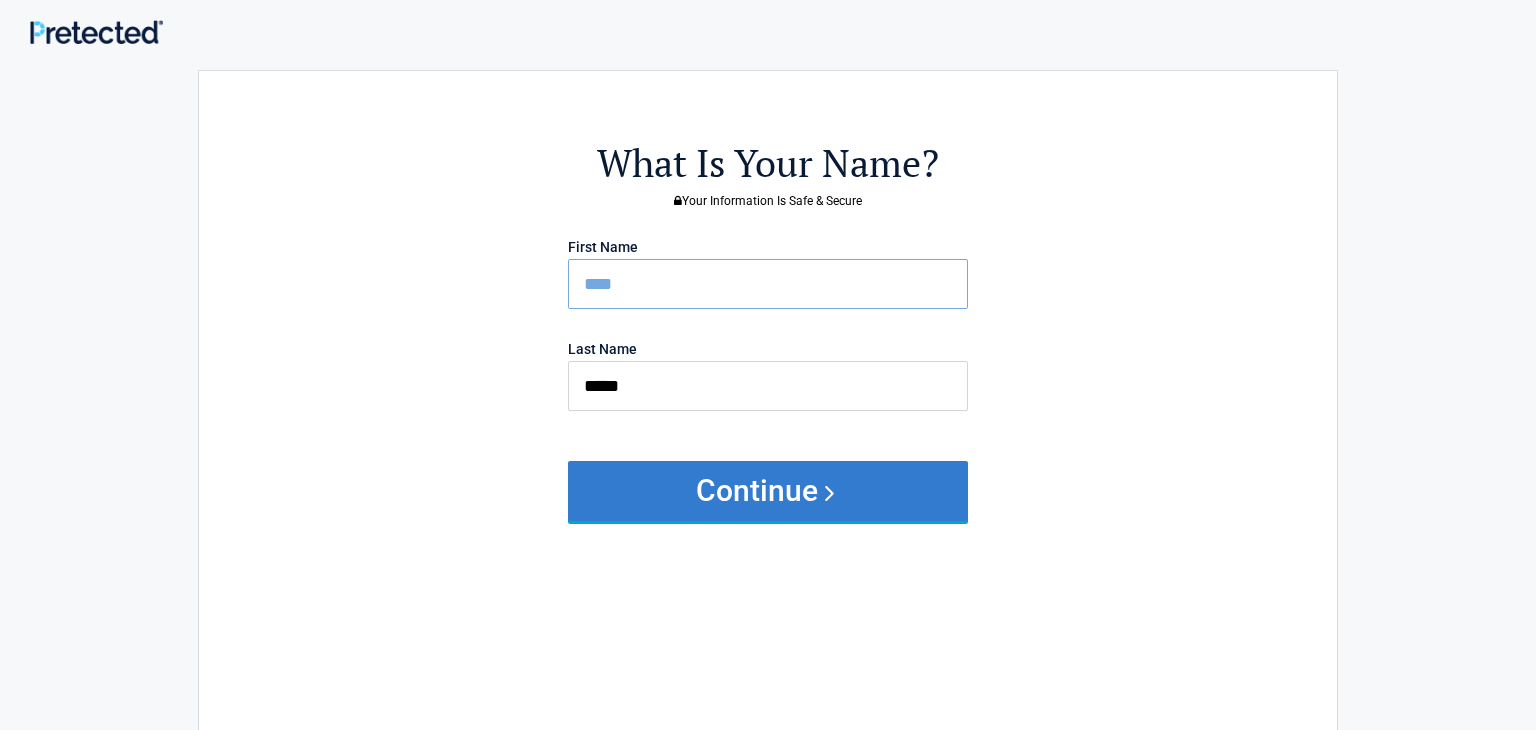 click on "Continue" at bounding box center (768, 491) 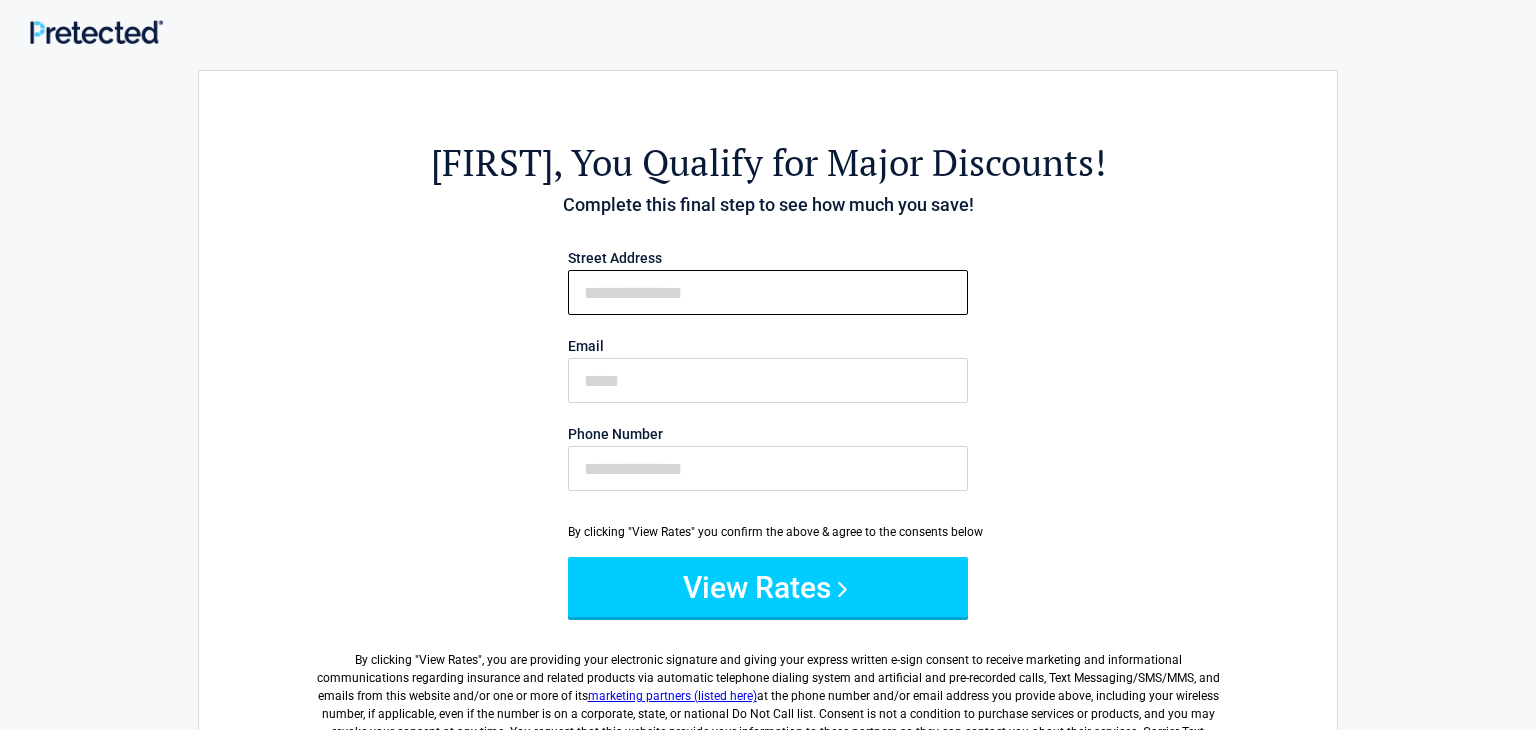 click on "First Name" at bounding box center [768, 292] 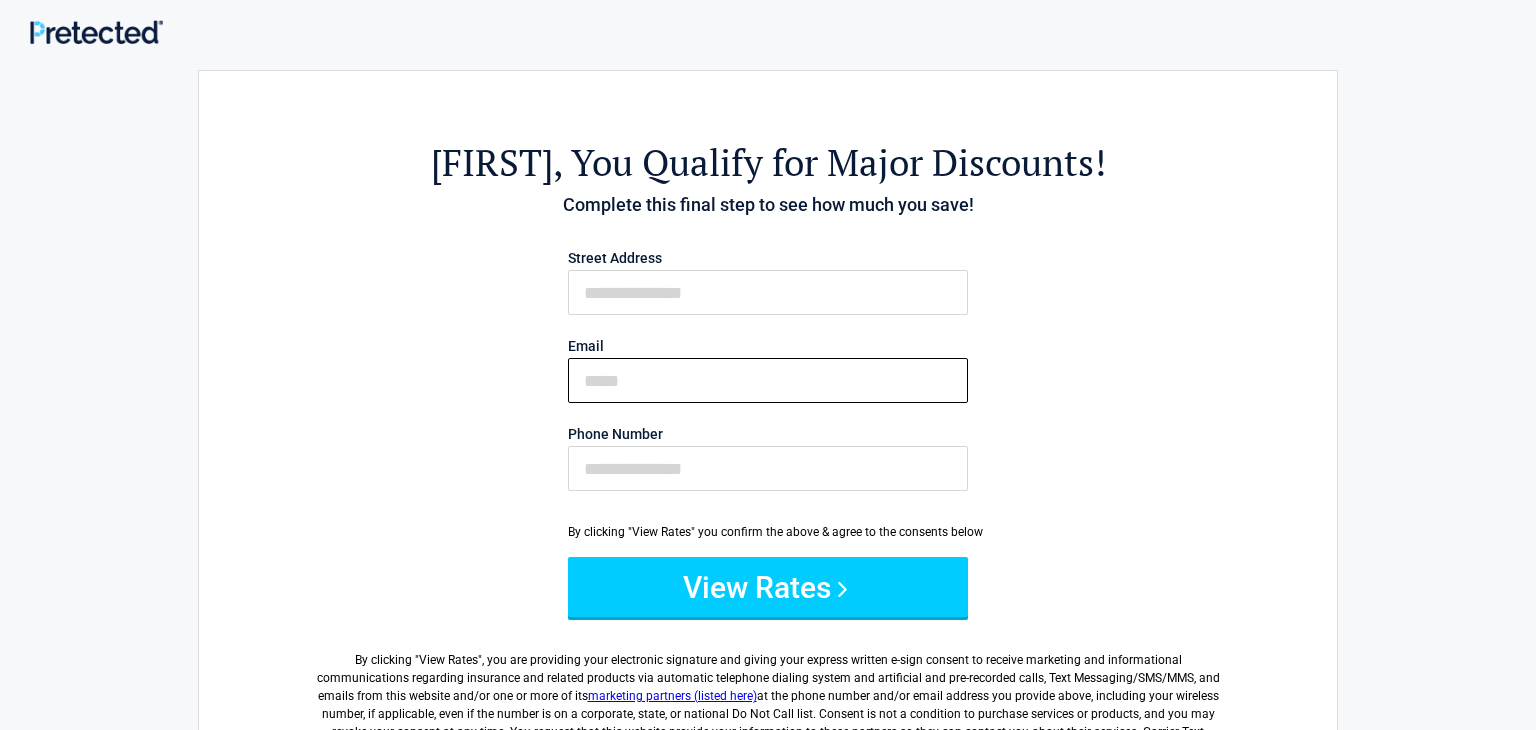 click on "Email" at bounding box center [768, 380] 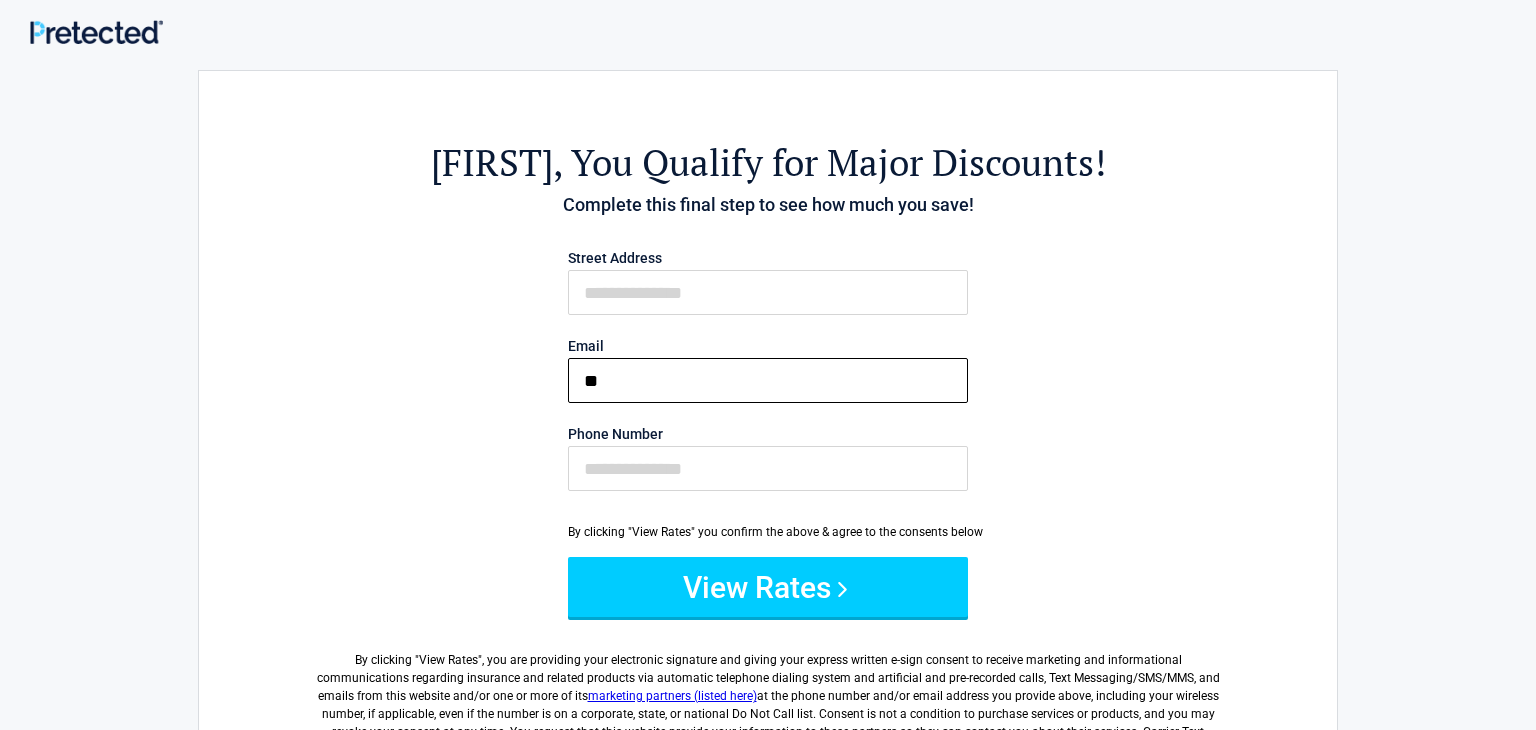 type on "**********" 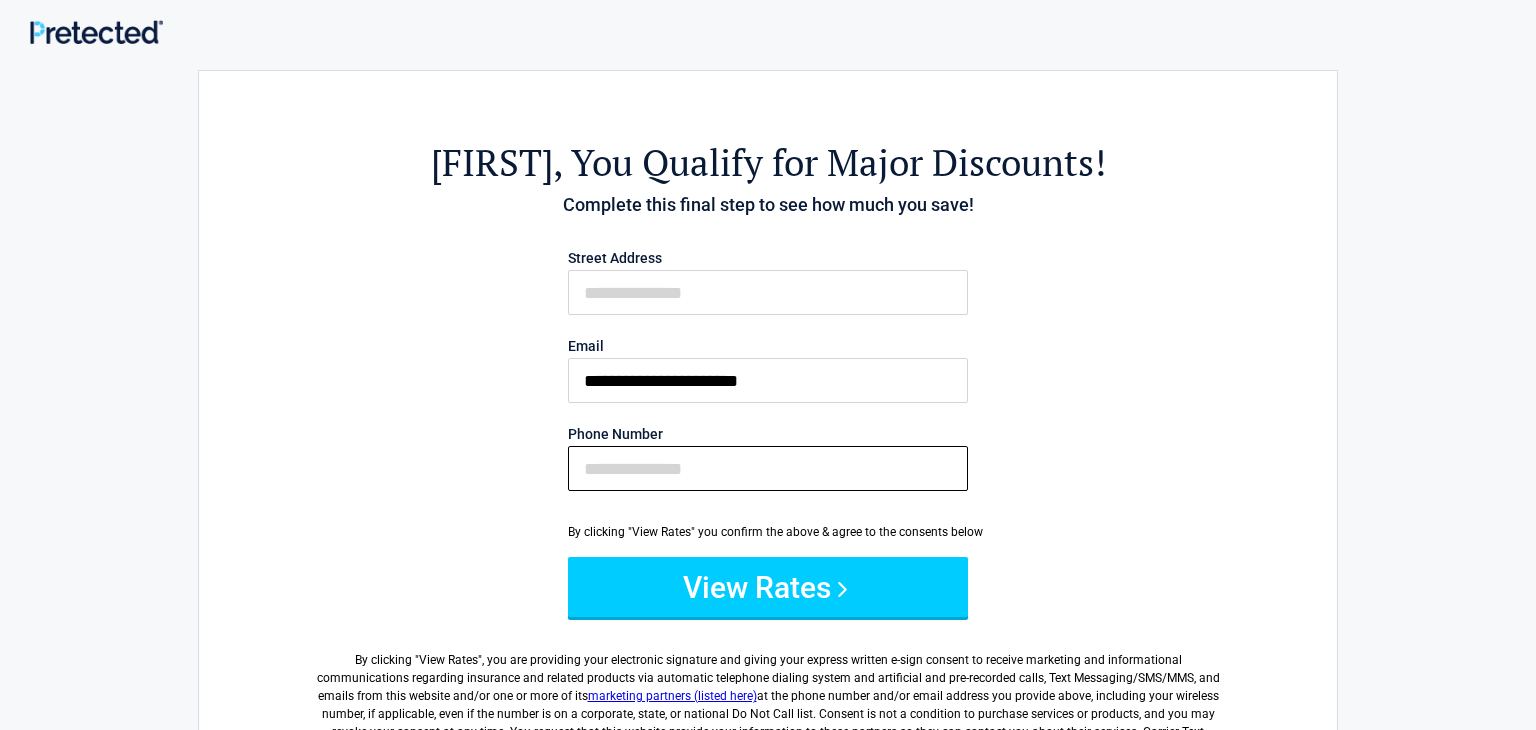 click on "Phone Number" at bounding box center [768, 468] 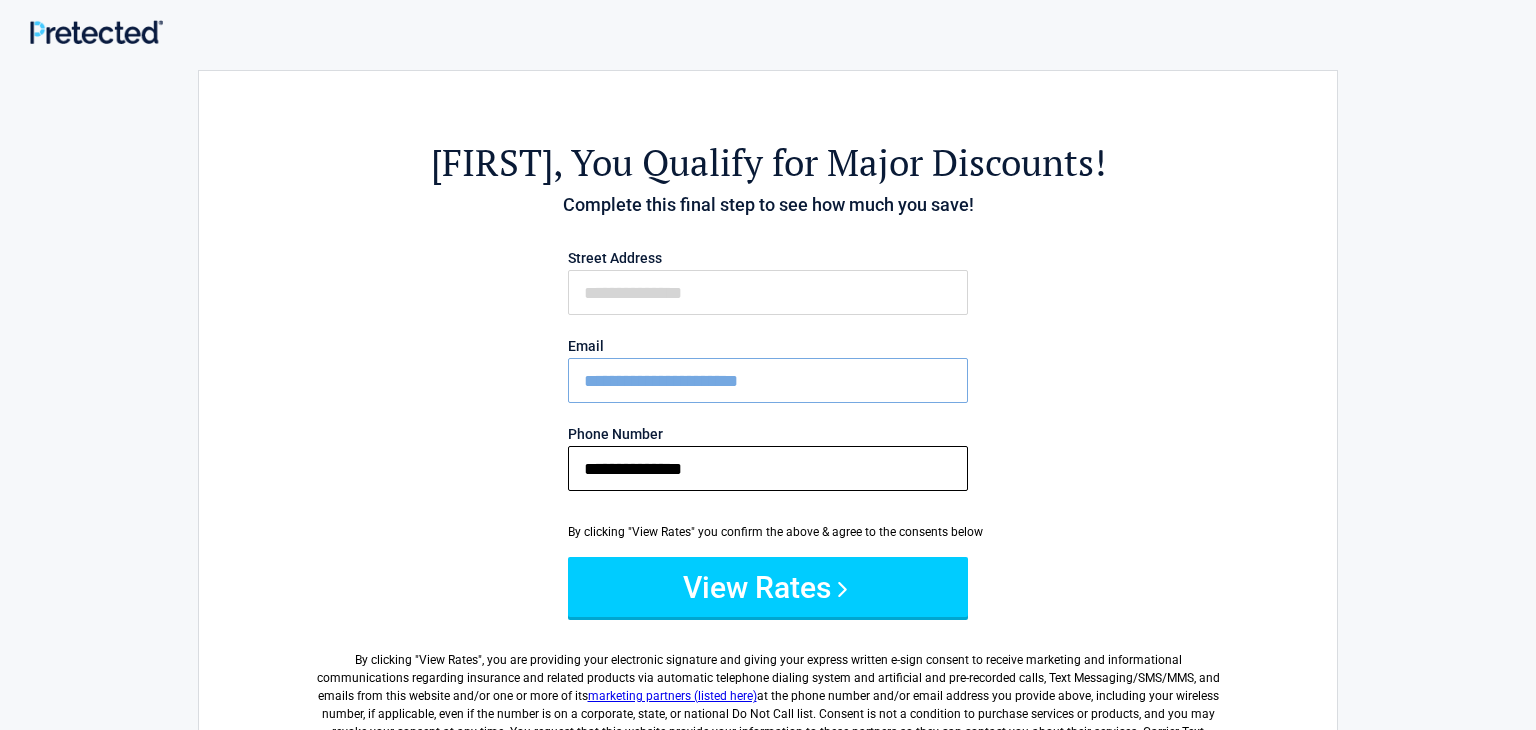 type on "**********" 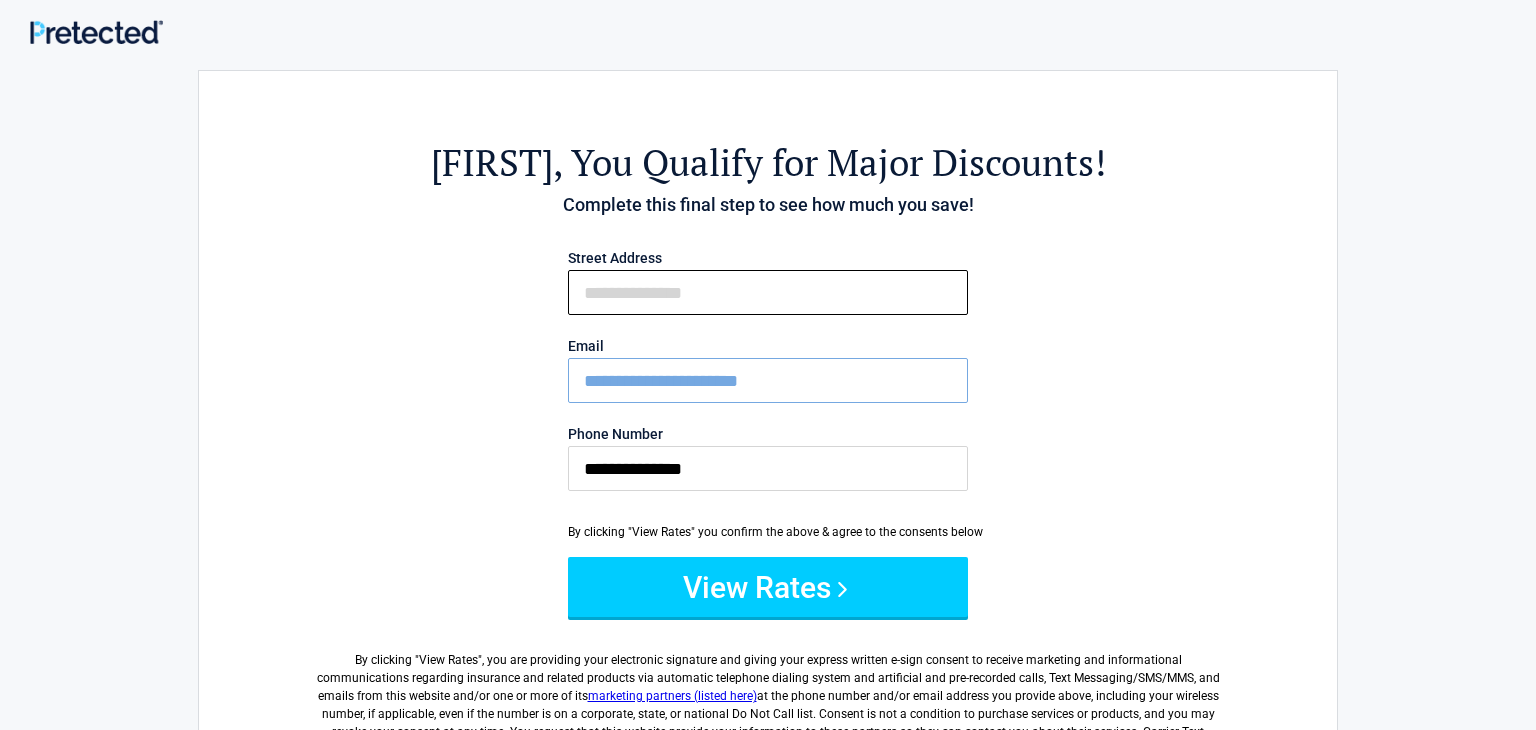 click on "First Name" at bounding box center (768, 292) 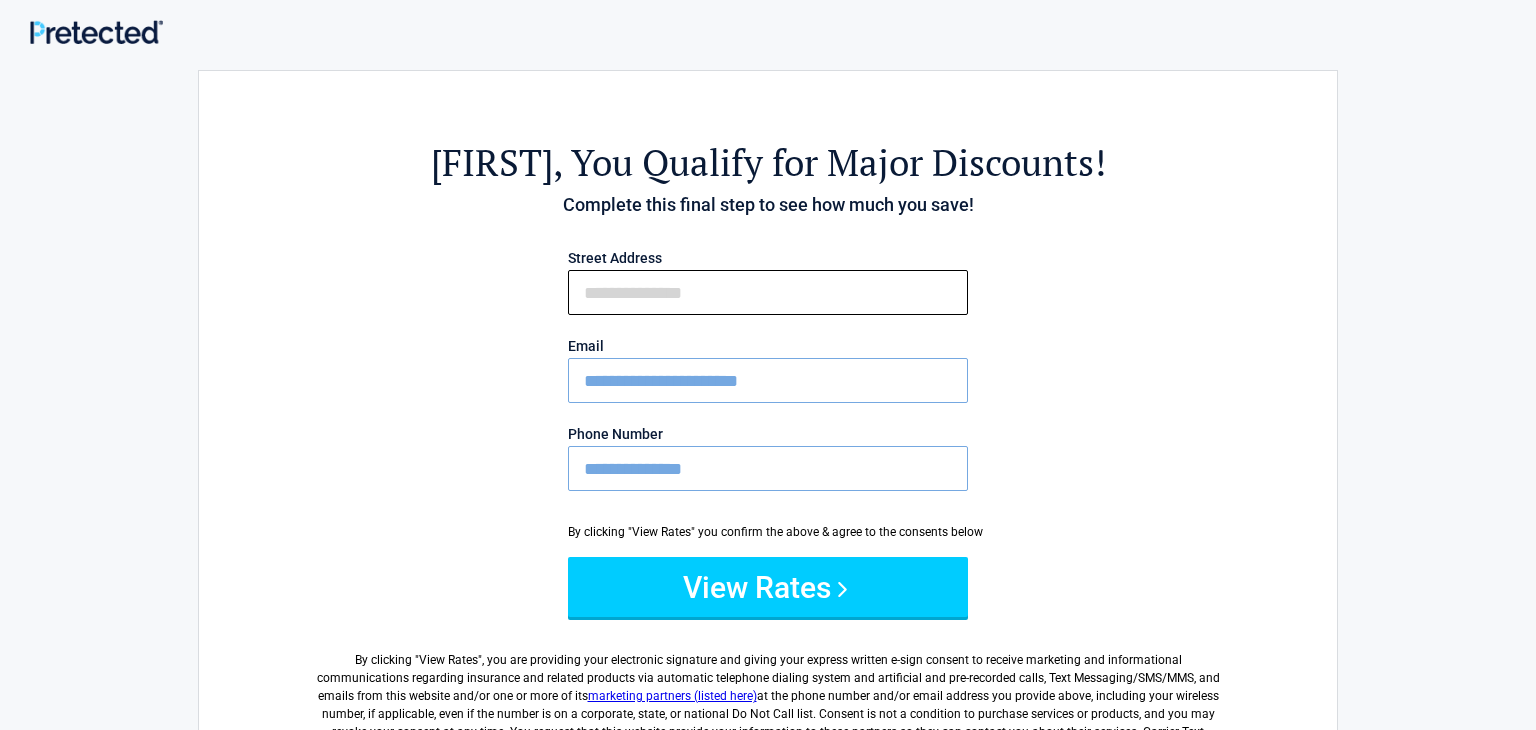 click on "First Name" at bounding box center [768, 292] 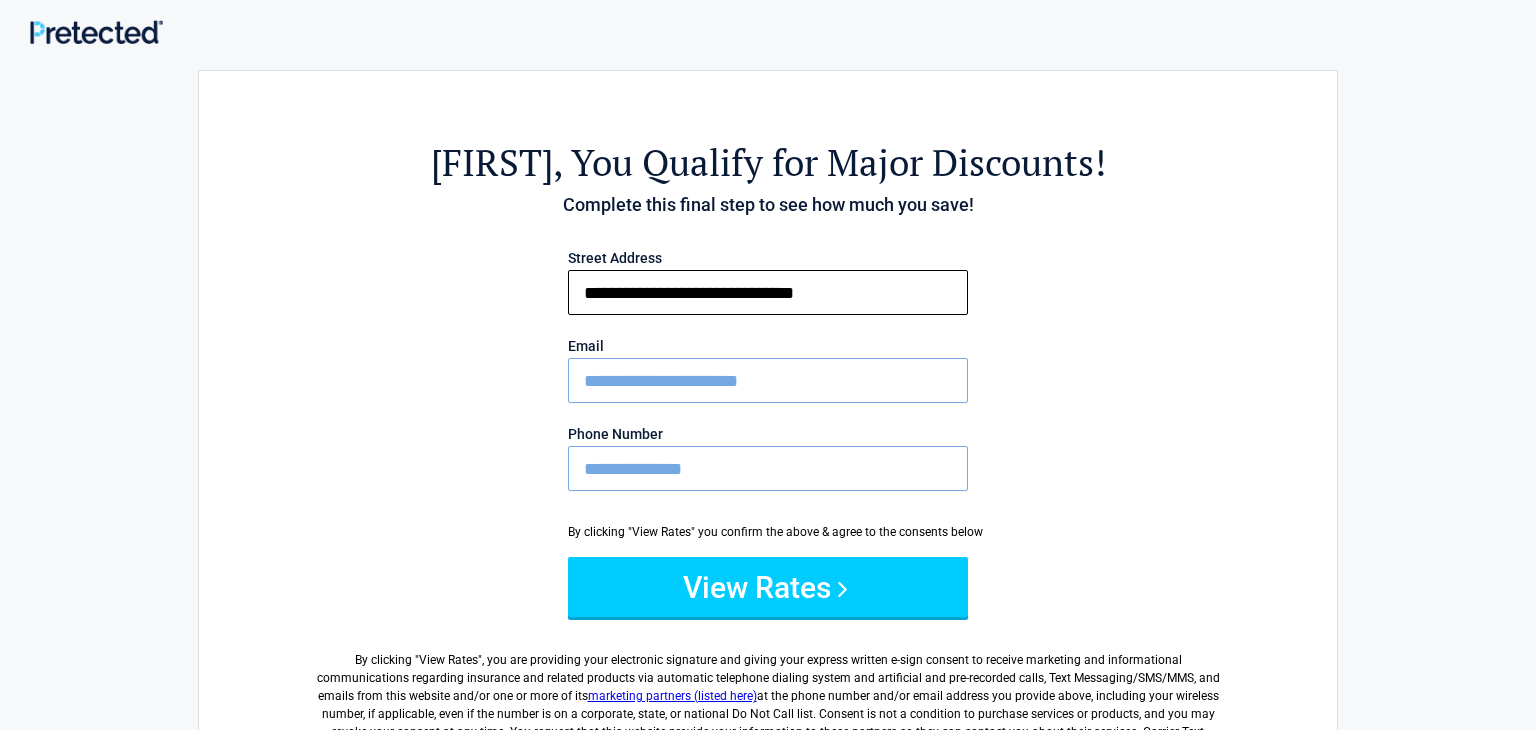 click on "**********" at bounding box center [768, 292] 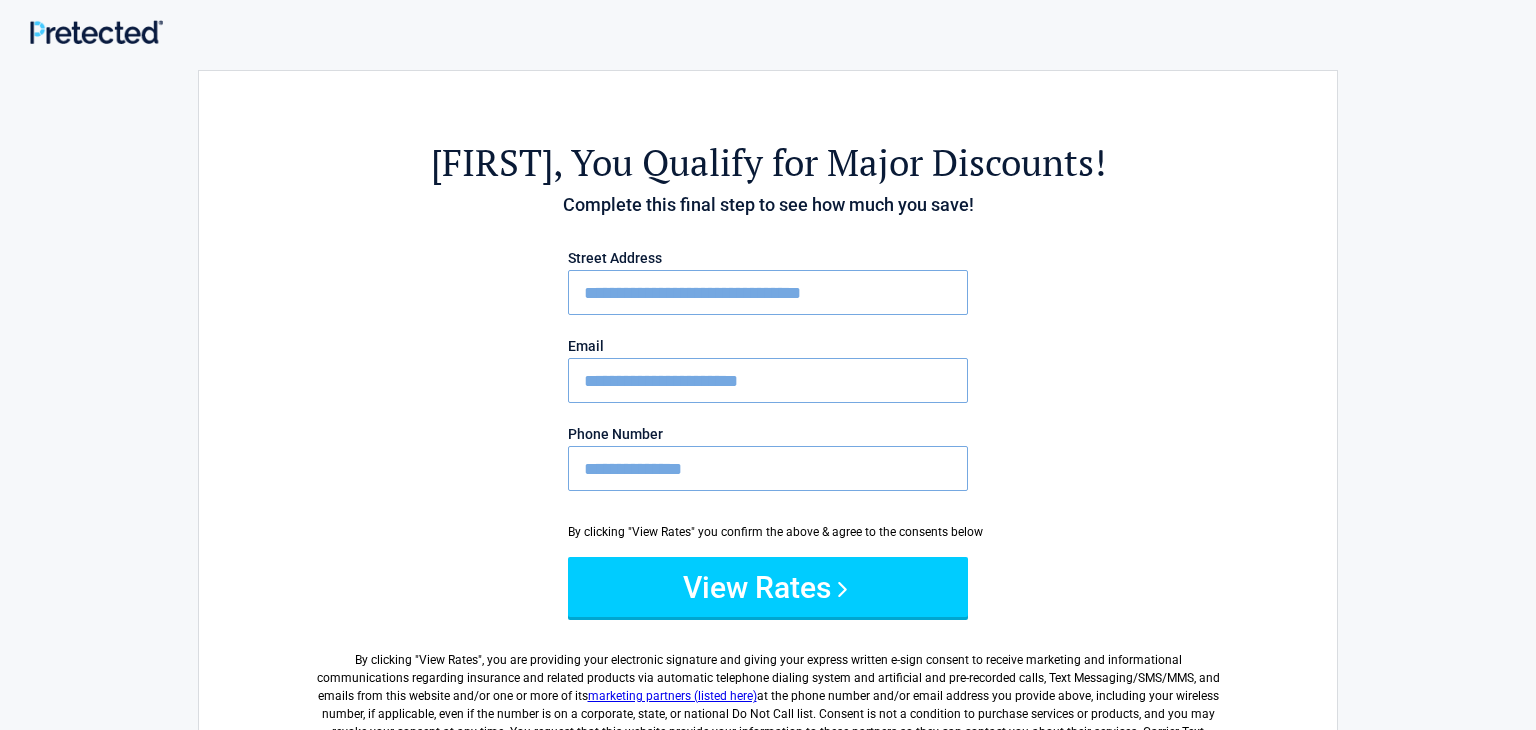 click on "**********" at bounding box center [768, 292] 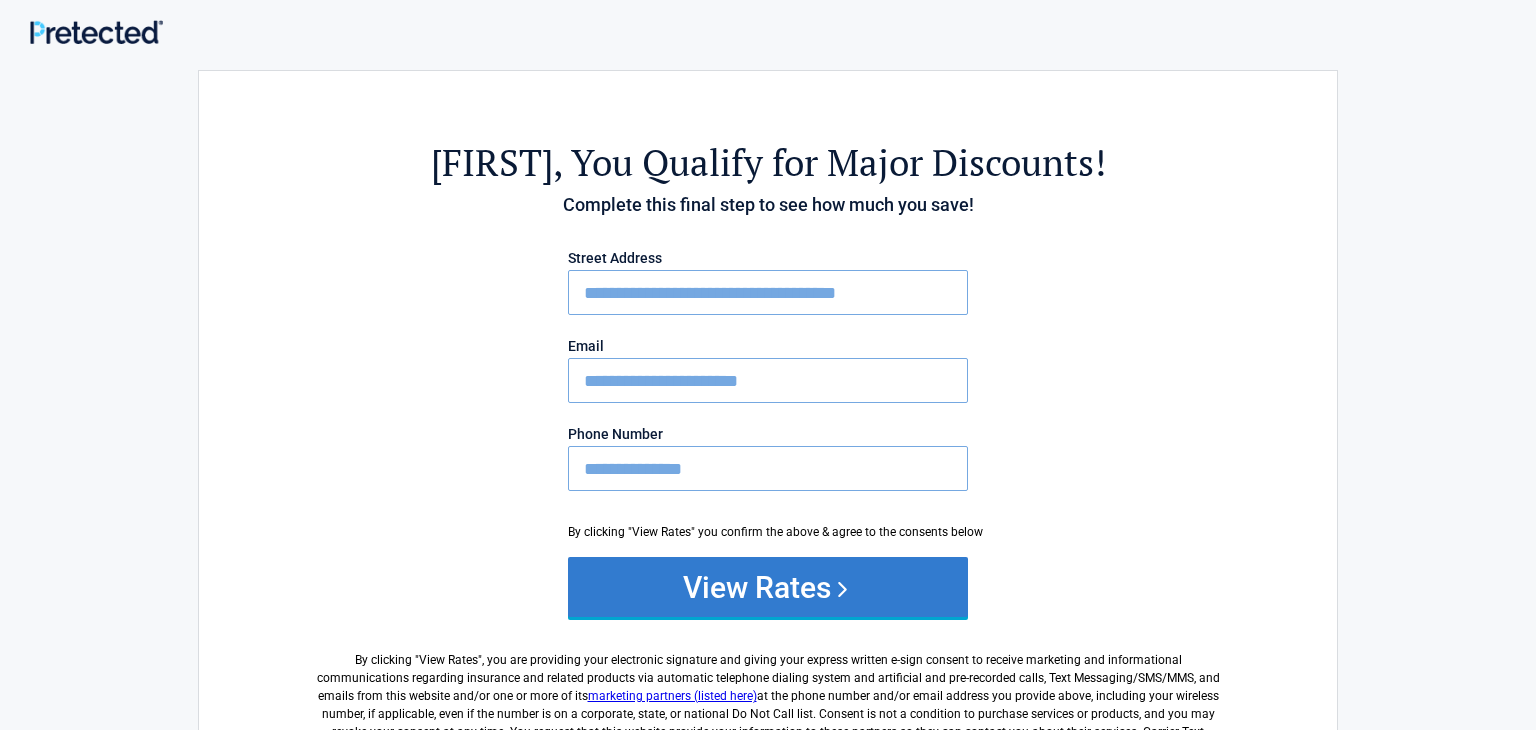 type on "**********" 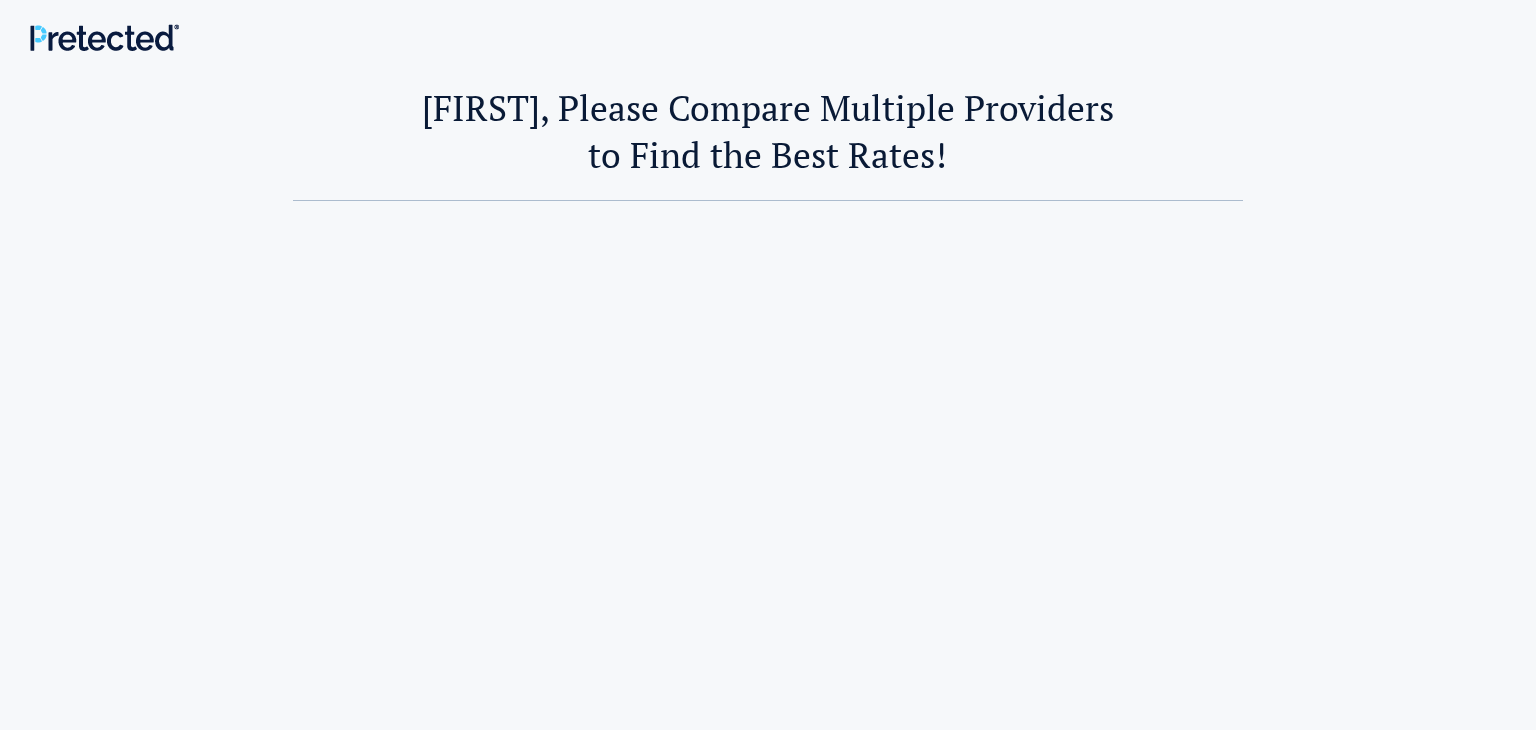 scroll, scrollTop: 0, scrollLeft: 0, axis: both 